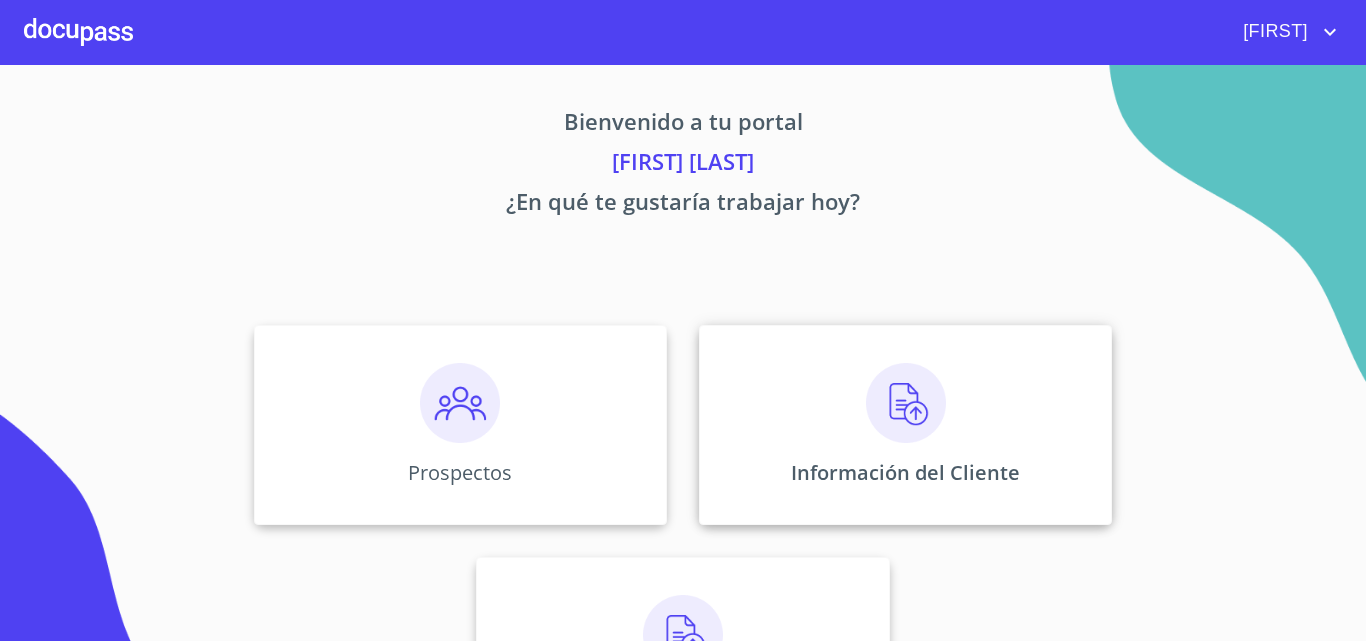 scroll, scrollTop: 0, scrollLeft: 0, axis: both 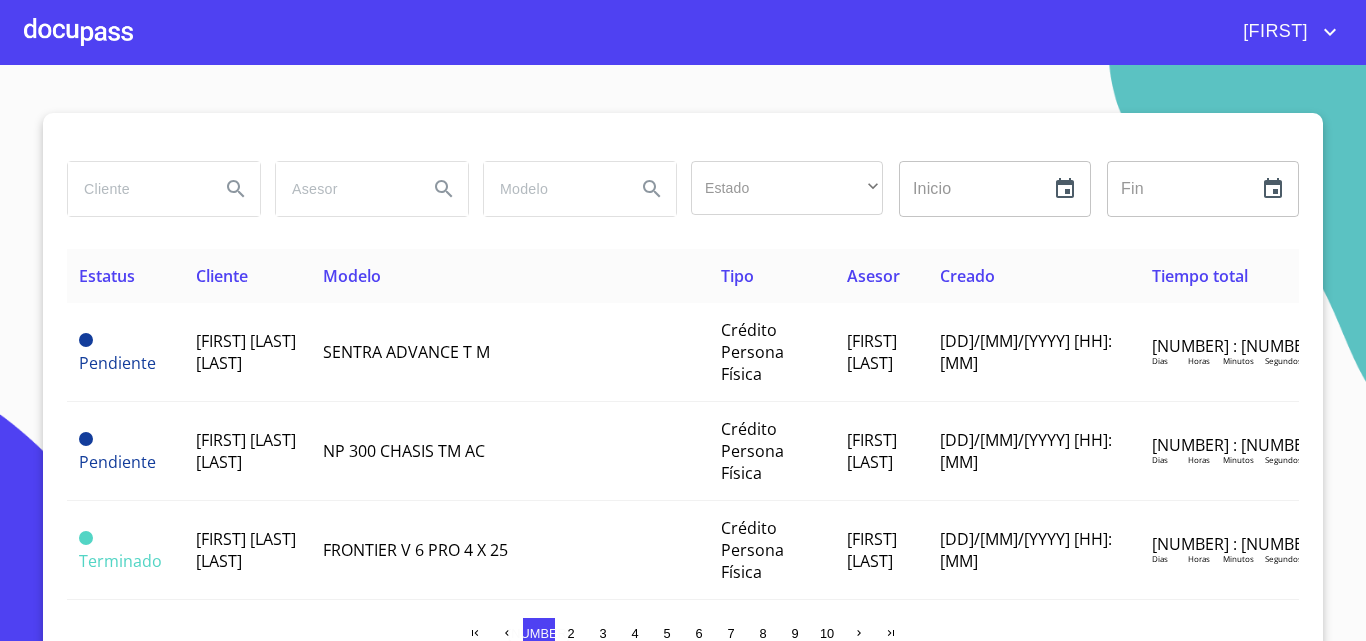 click at bounding box center [136, 189] 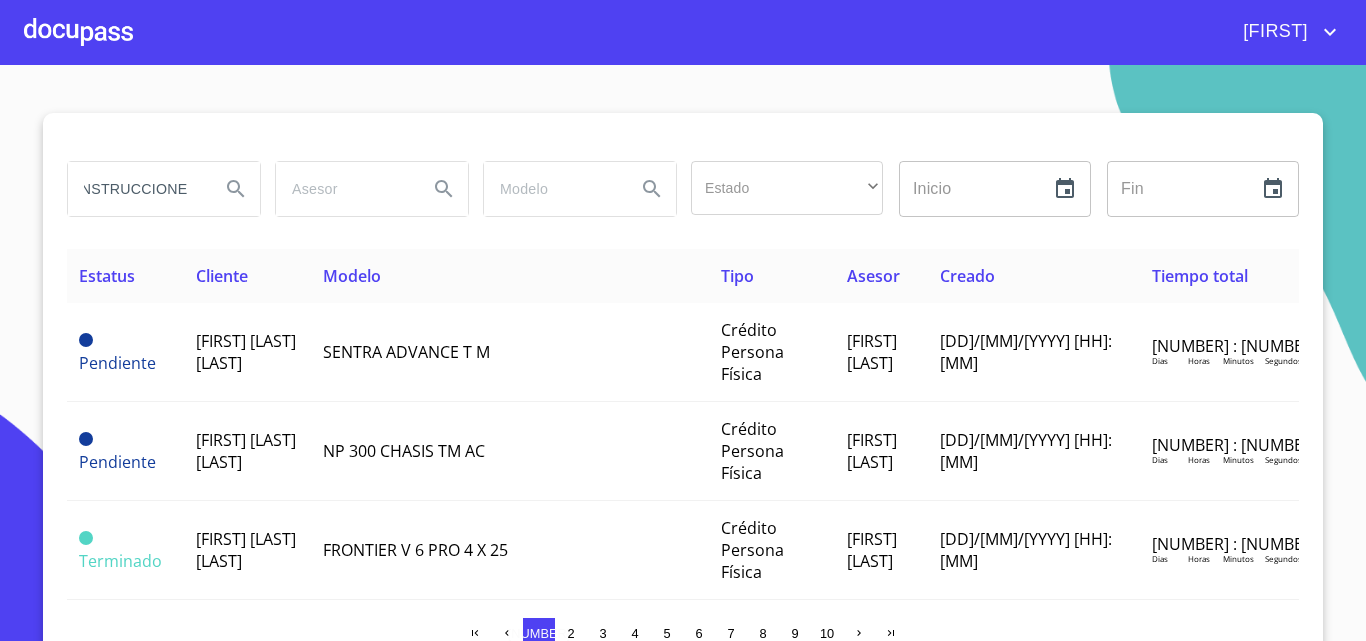 scroll, scrollTop: 0, scrollLeft: 86, axis: horizontal 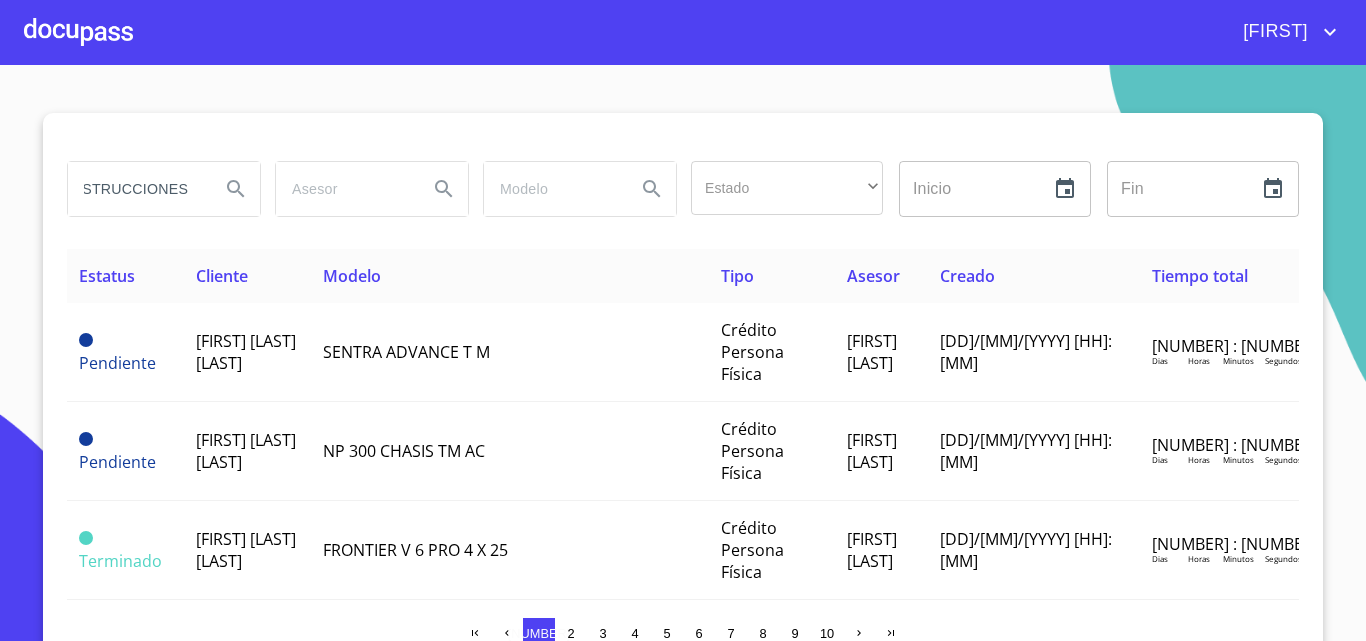 type on "TENSA CONSTRUCCIONES" 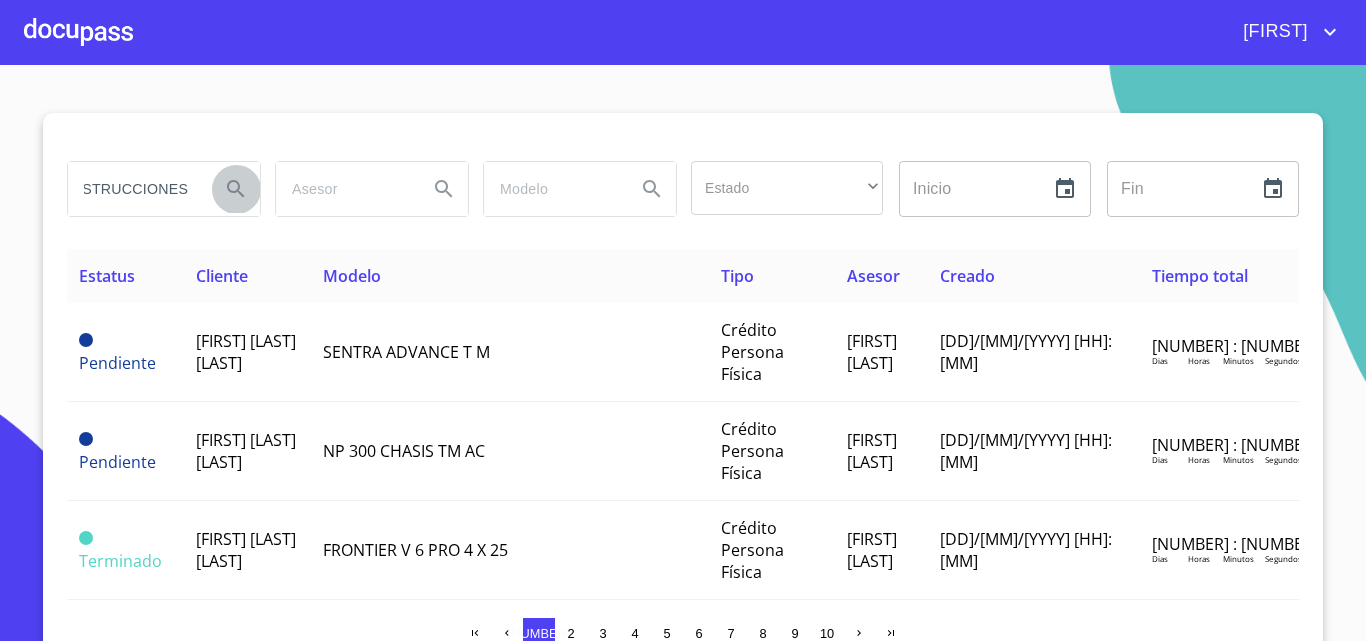 click 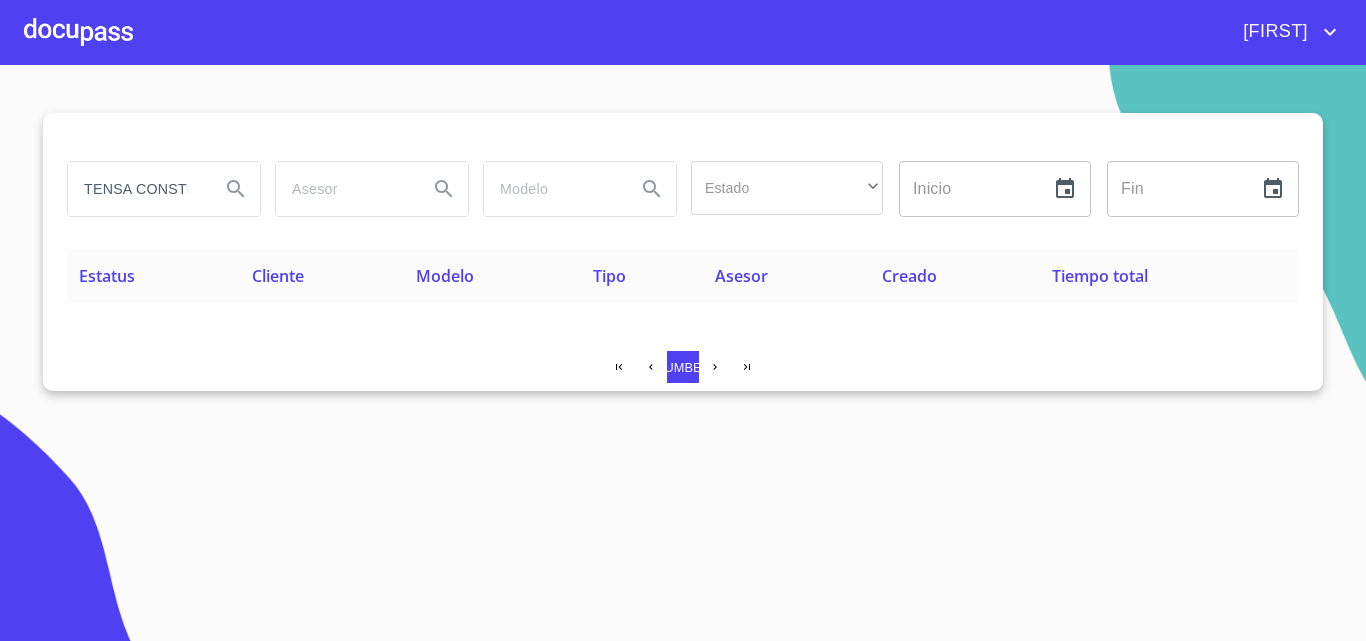 click at bounding box center [78, 32] 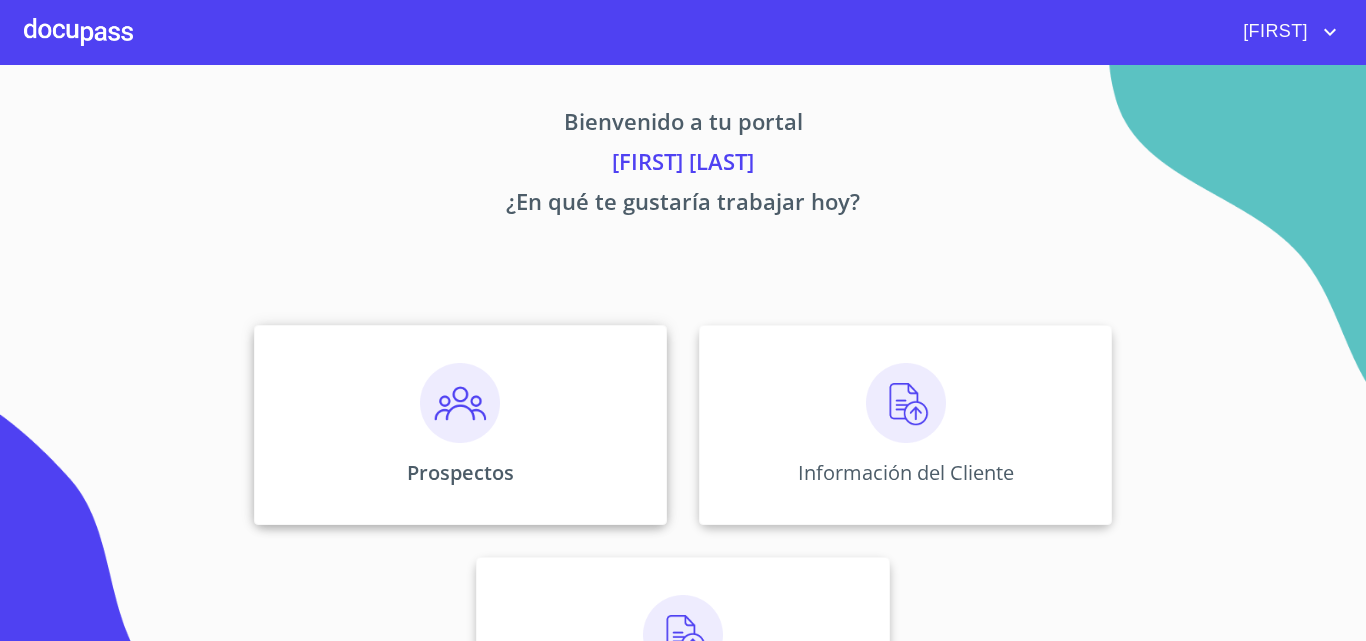 click at bounding box center [460, 403] 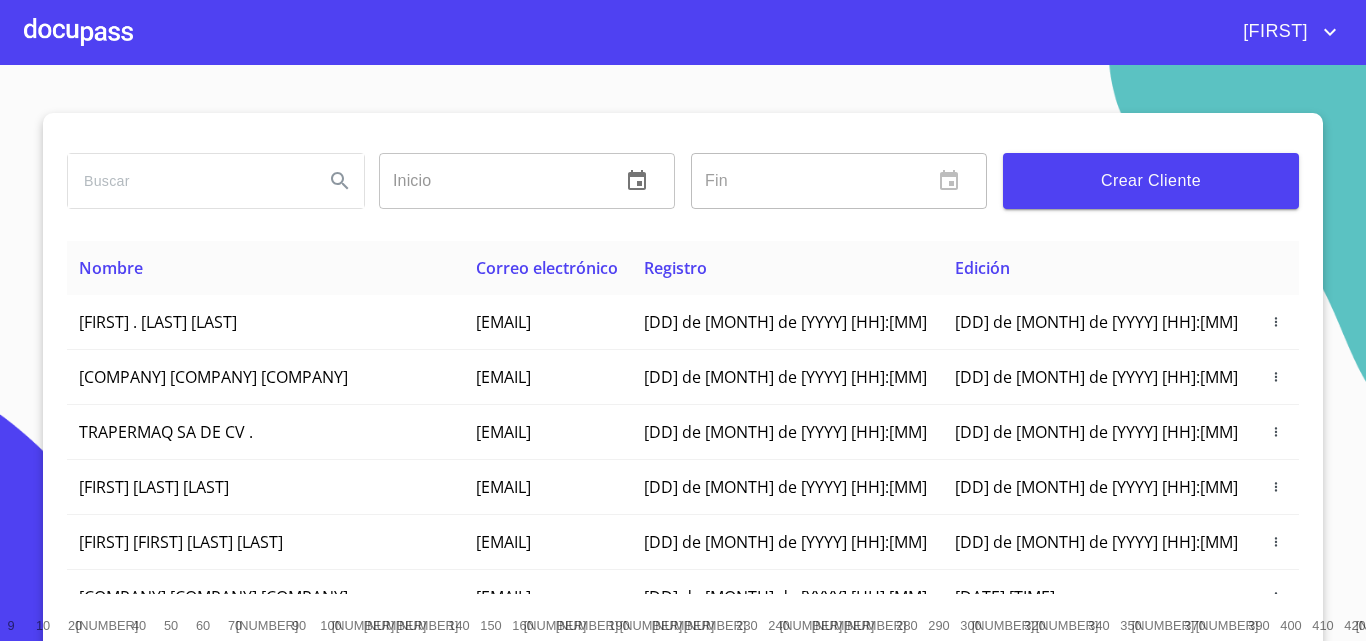 click at bounding box center (188, 181) 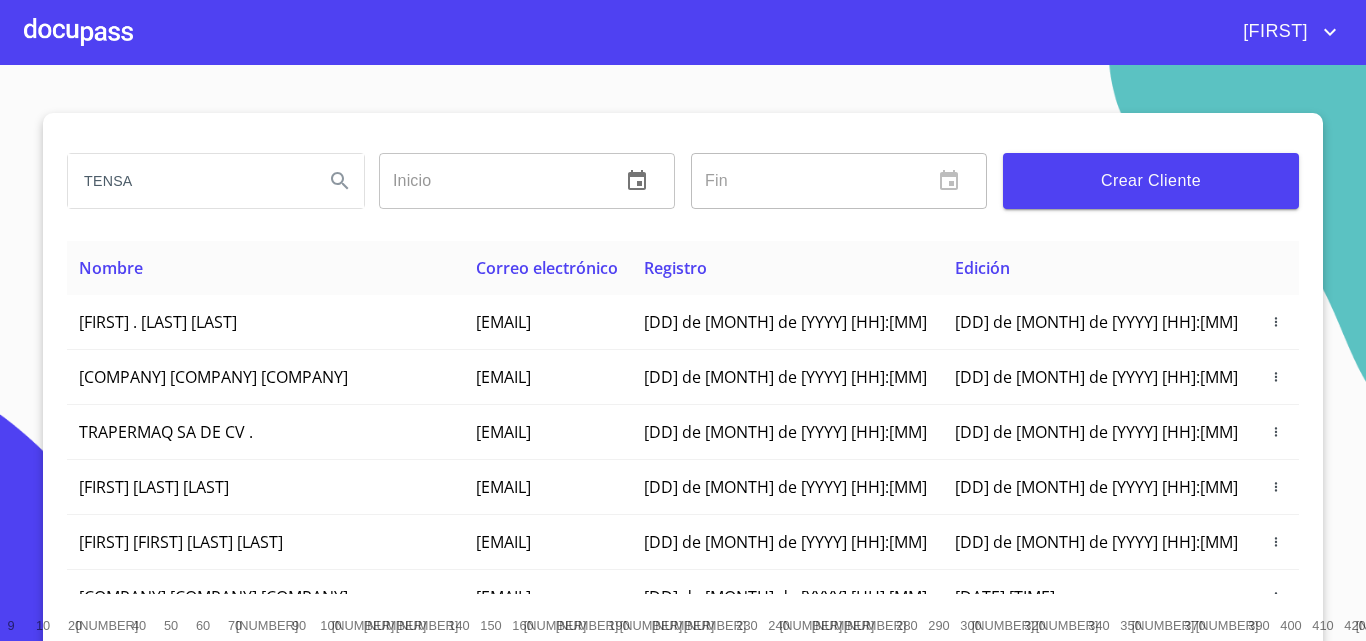 type on "TENSA" 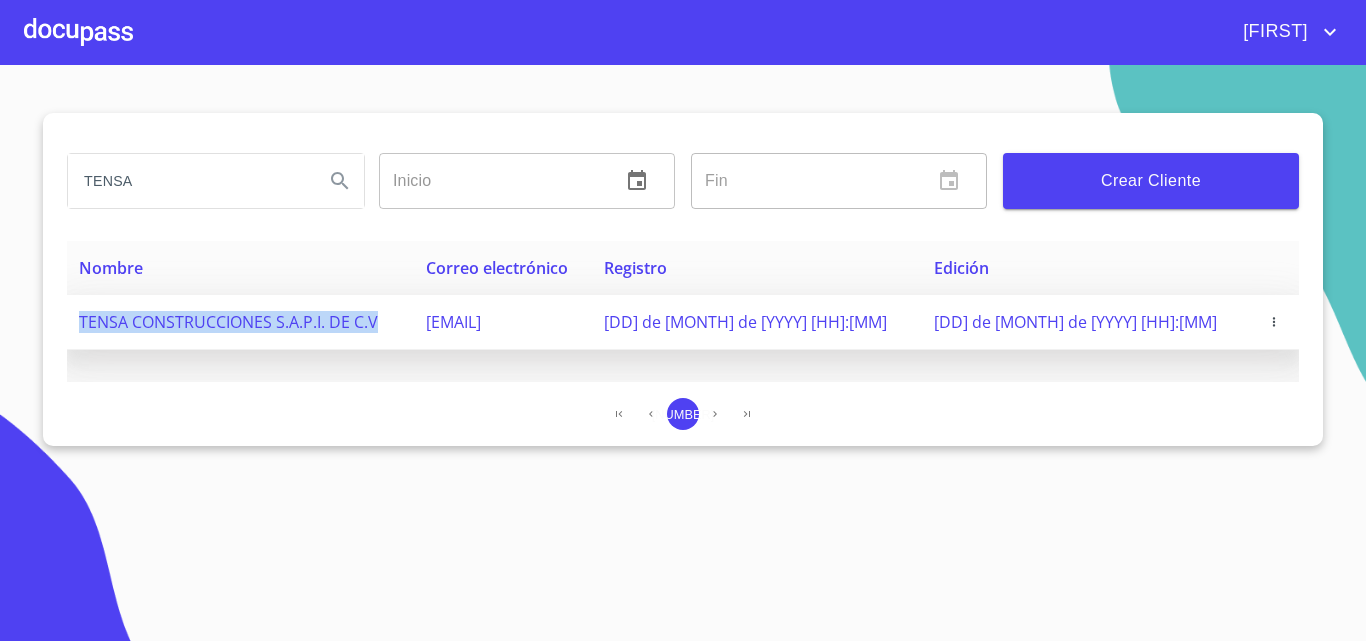 drag, startPoint x: 74, startPoint y: 316, endPoint x: 380, endPoint y: 336, distance: 306.6529 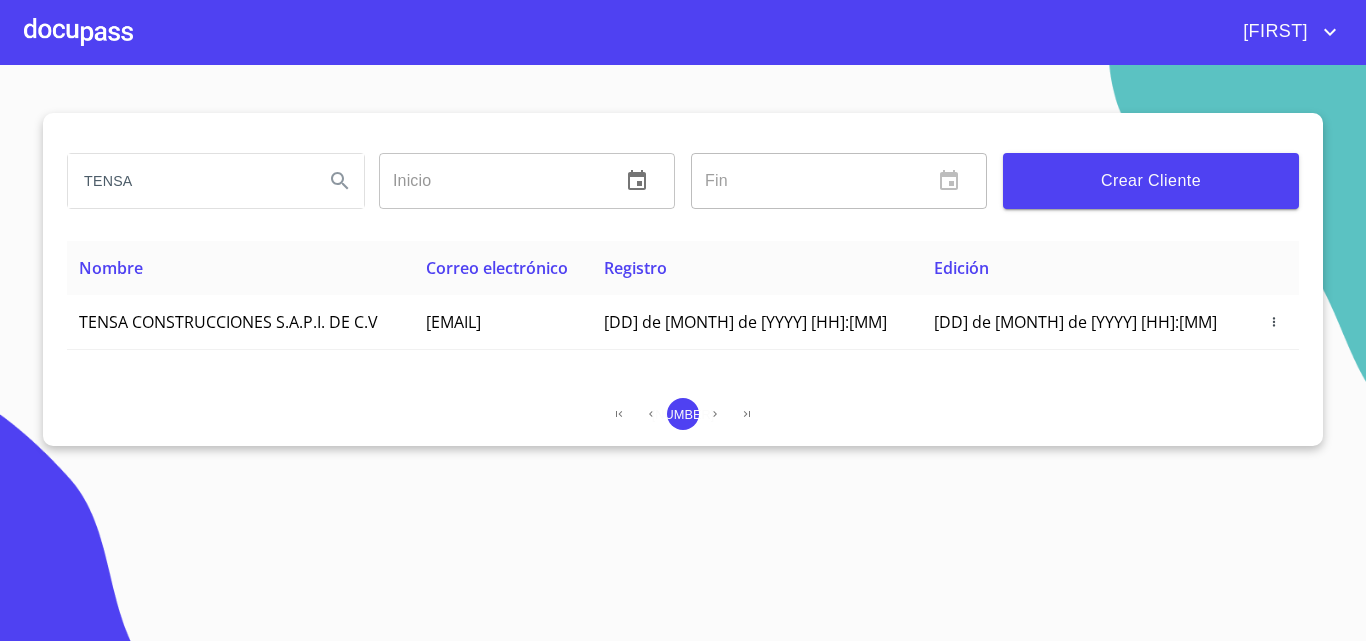 click at bounding box center (78, 32) 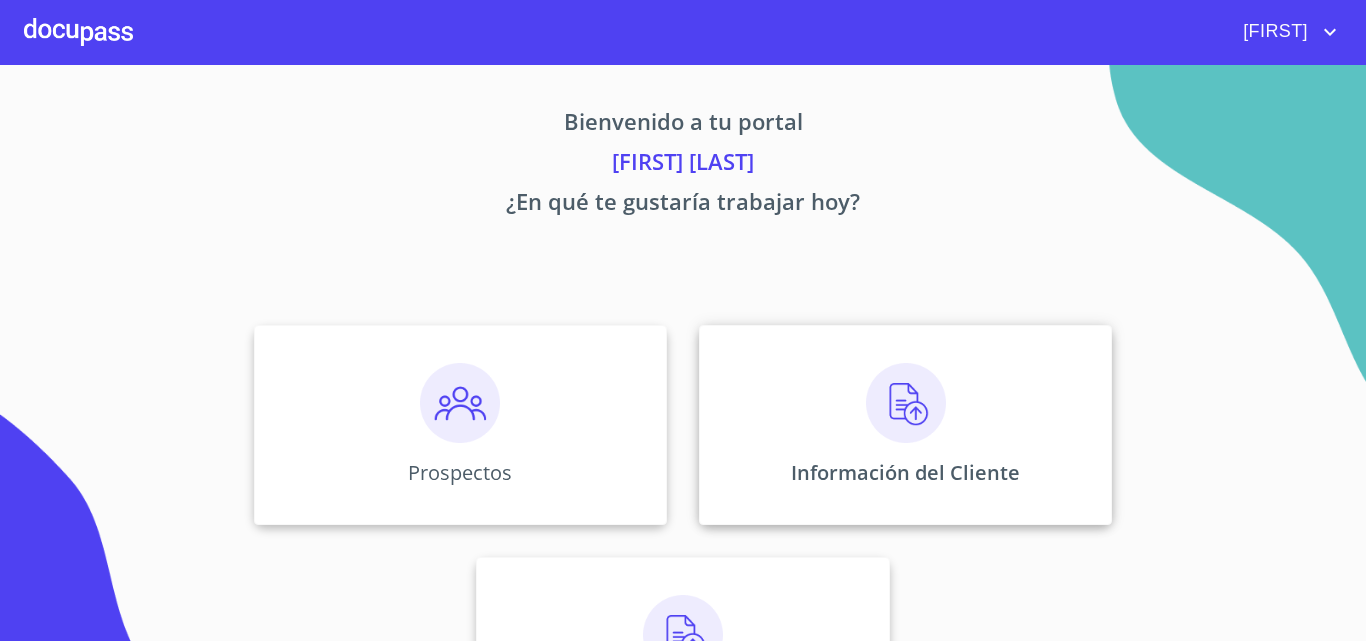 click at bounding box center (906, 403) 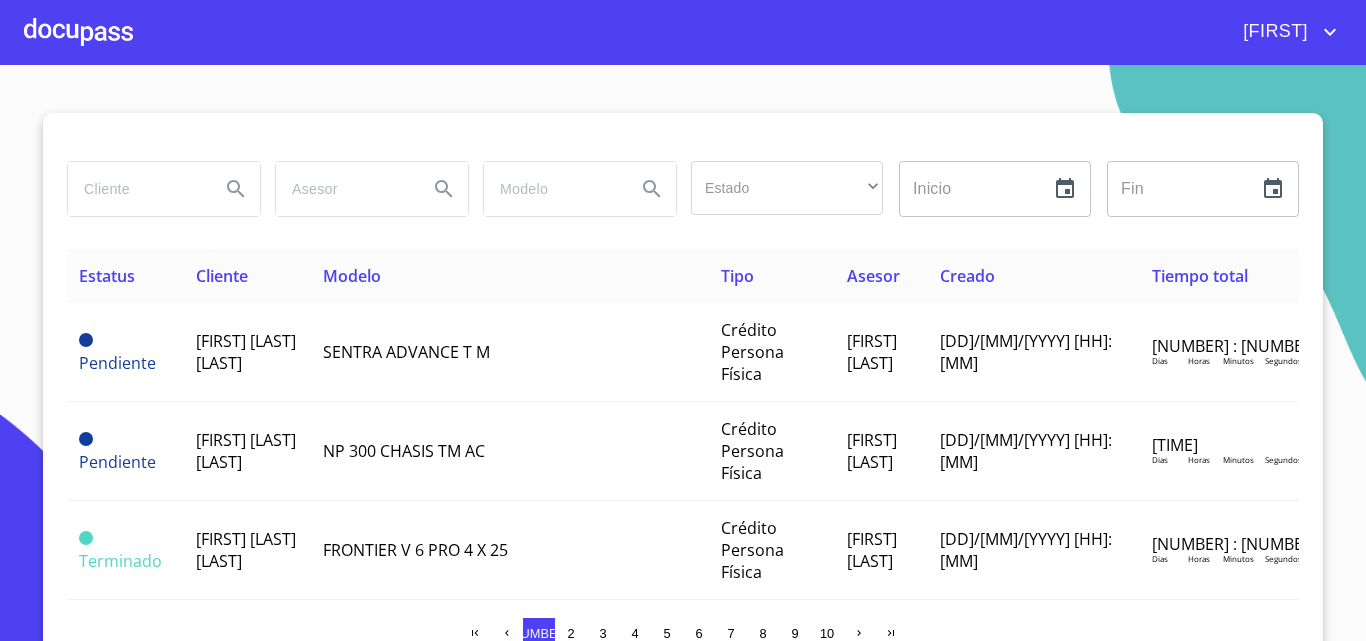 click at bounding box center (136, 189) 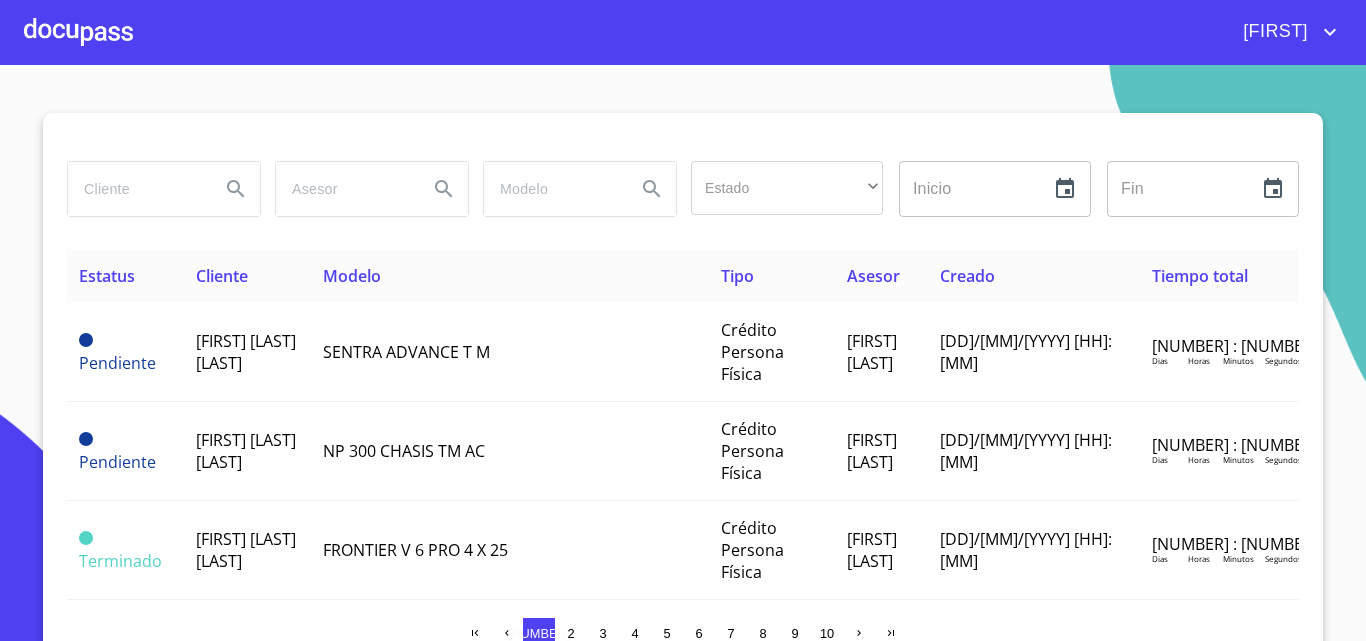 paste on "TENSA CONSTRUCCIONES S.A.P.I. DE C.V" 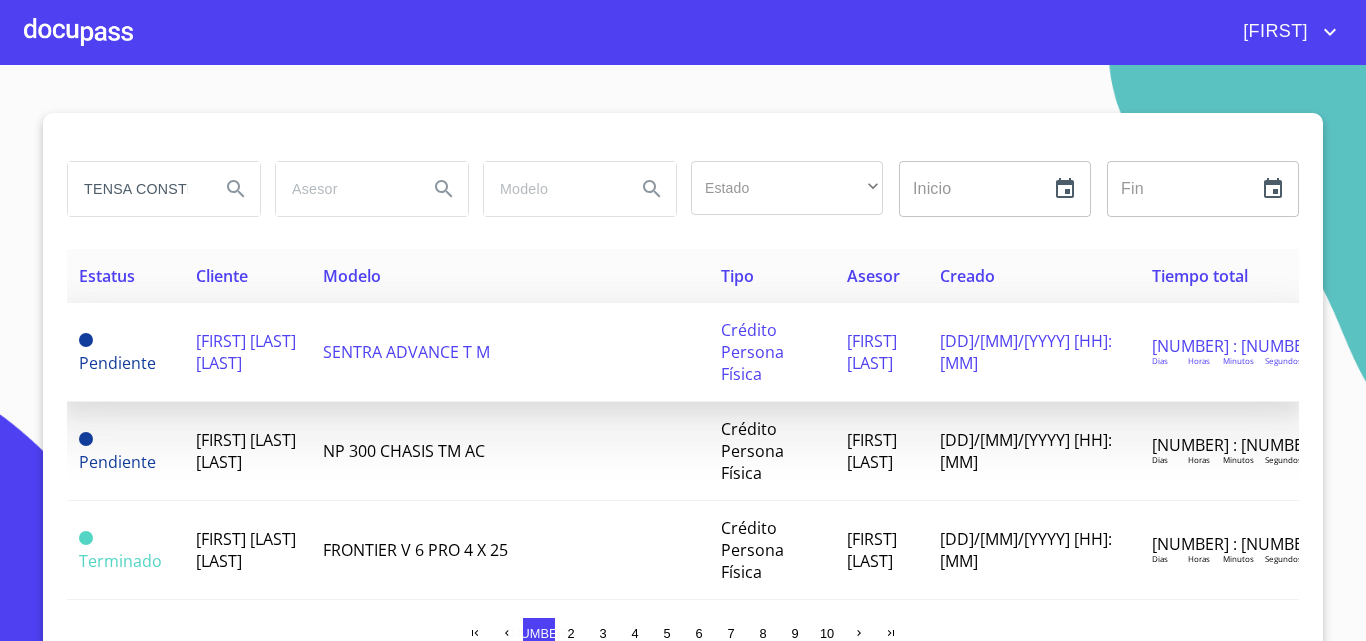 scroll, scrollTop: 0, scrollLeft: 192, axis: horizontal 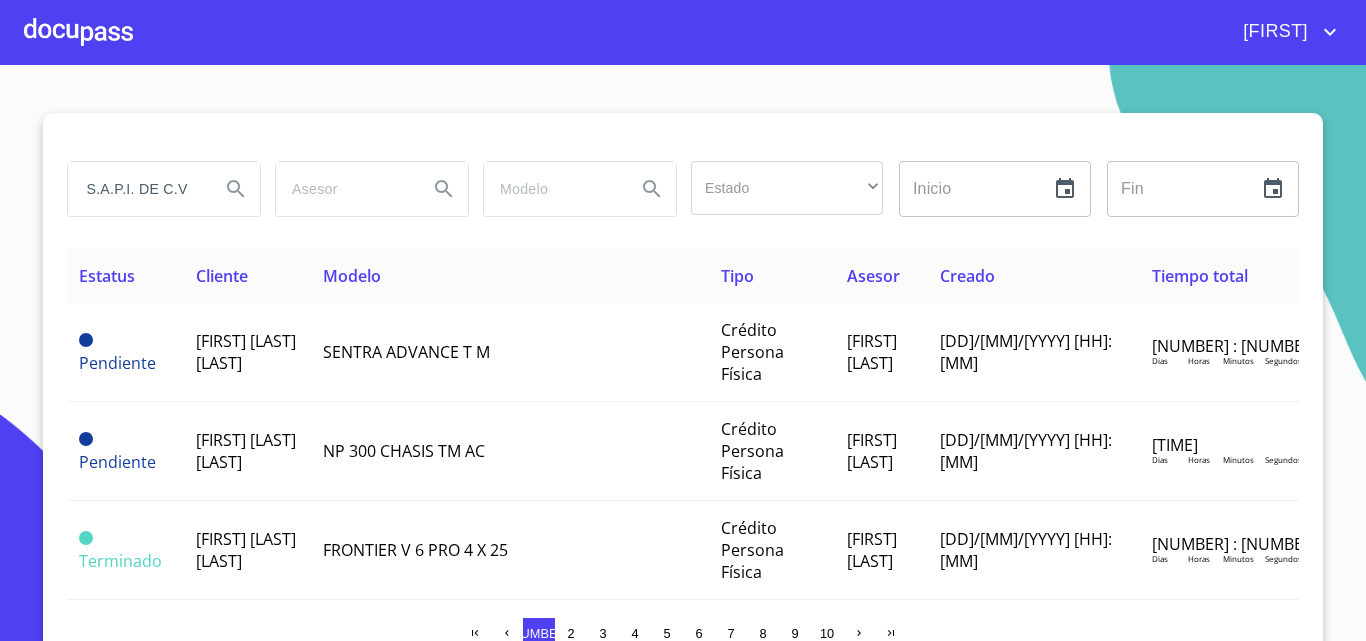 type on "TENSA CONSTRUCCIONES S.A.P.I. DE C.V" 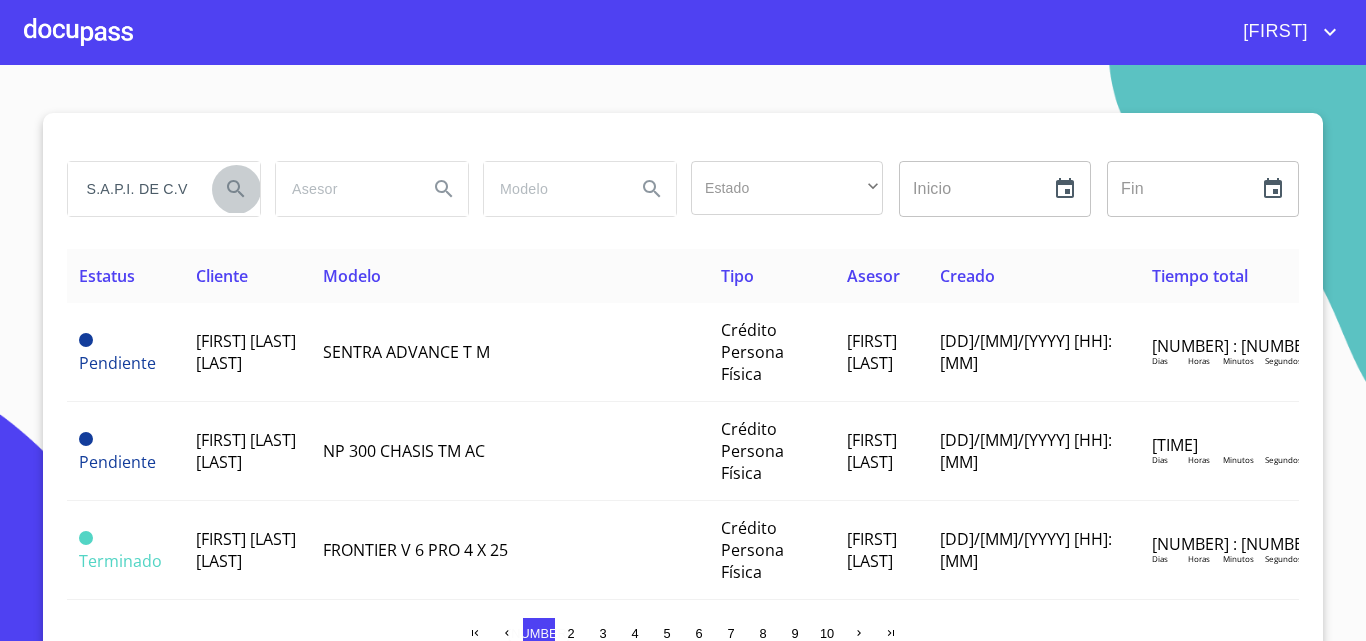 click 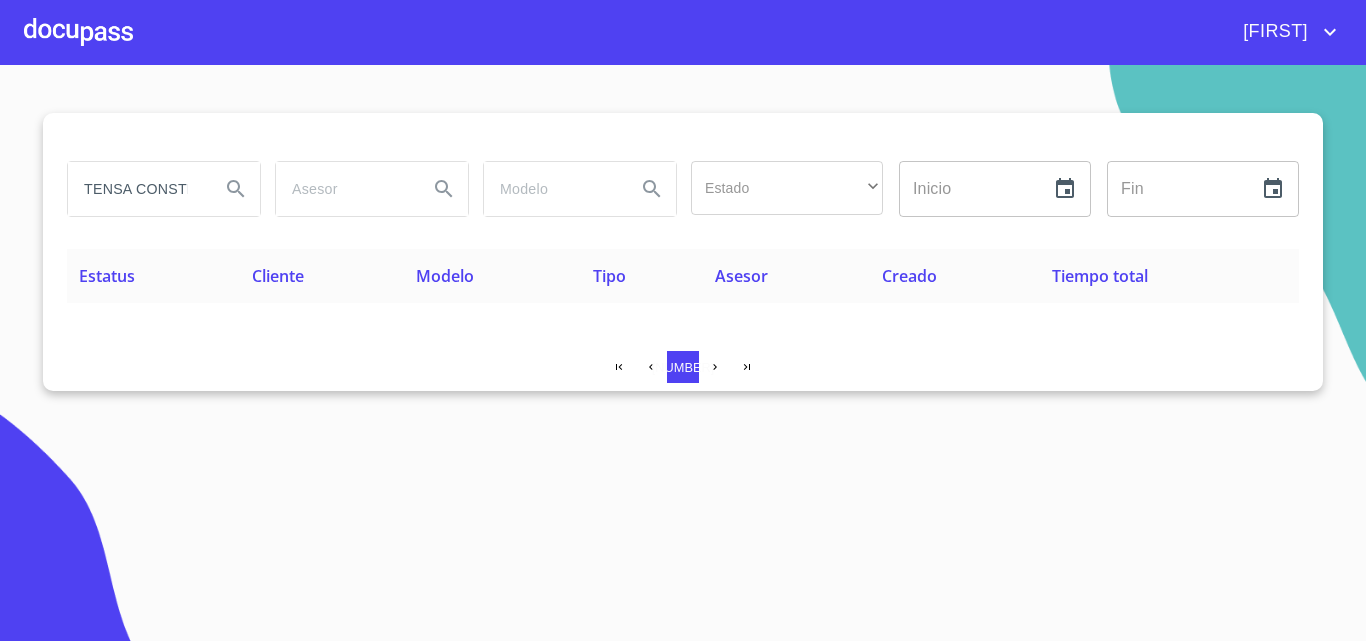 click at bounding box center [78, 32] 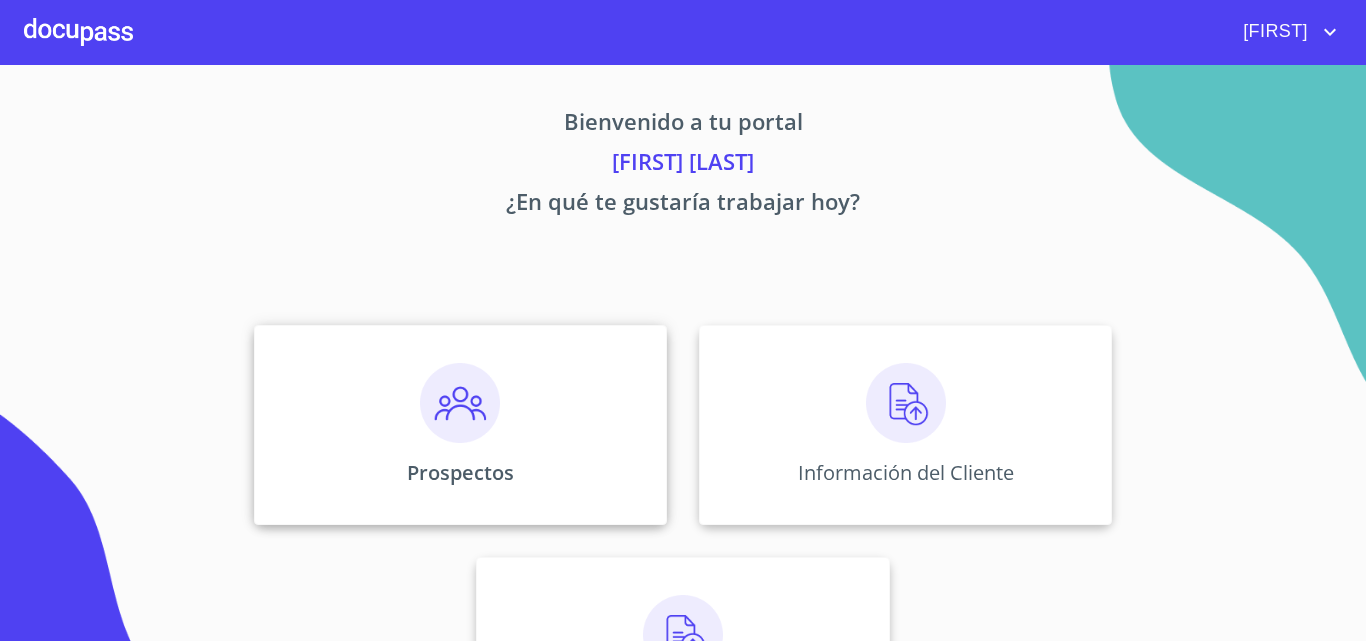 click at bounding box center (460, 403) 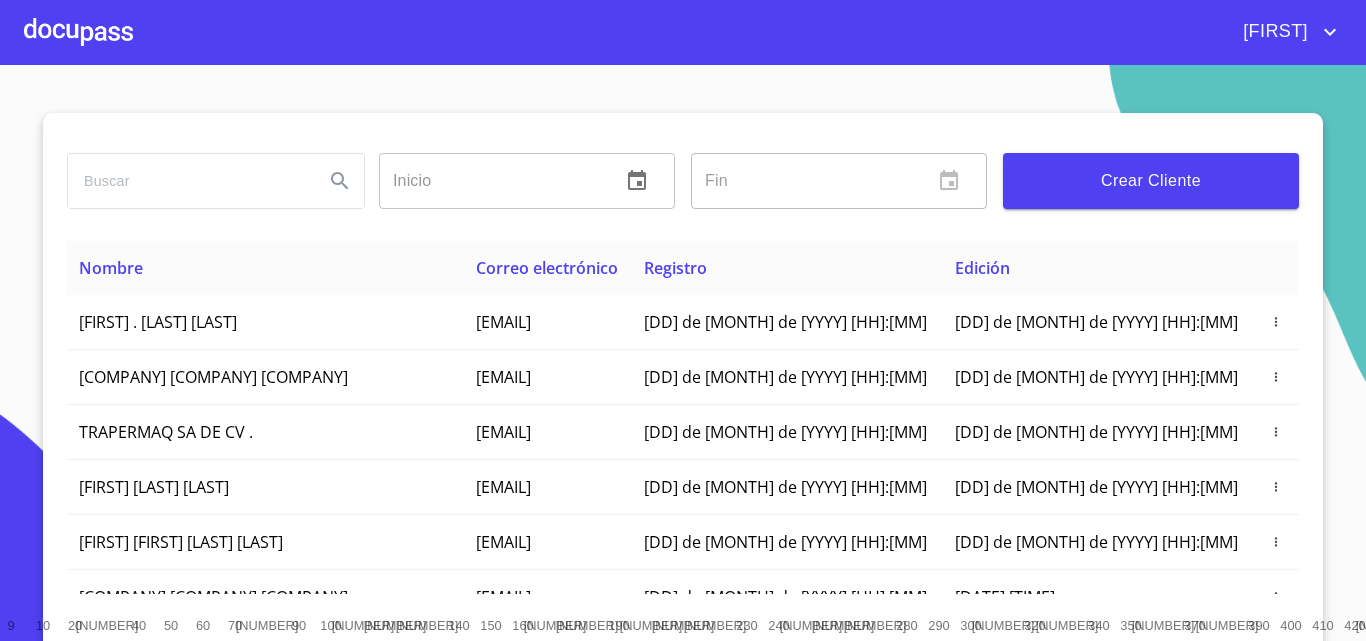 click at bounding box center [188, 181] 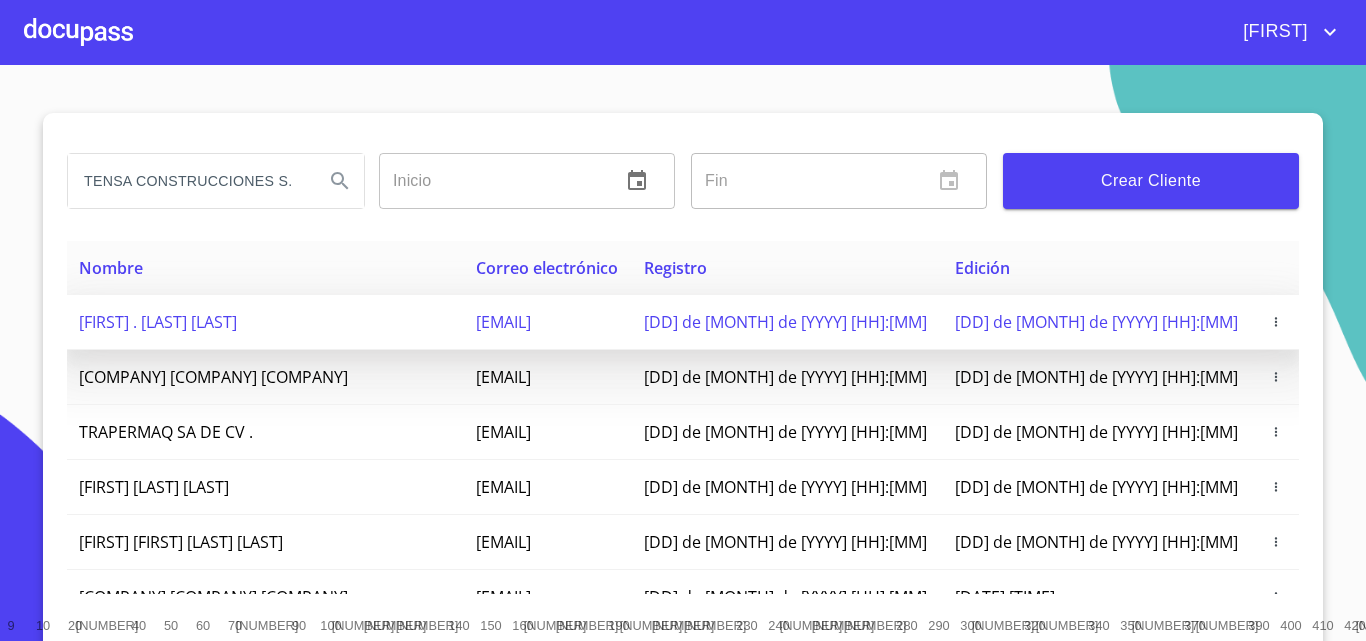 scroll, scrollTop: 0, scrollLeft: 88, axis: horizontal 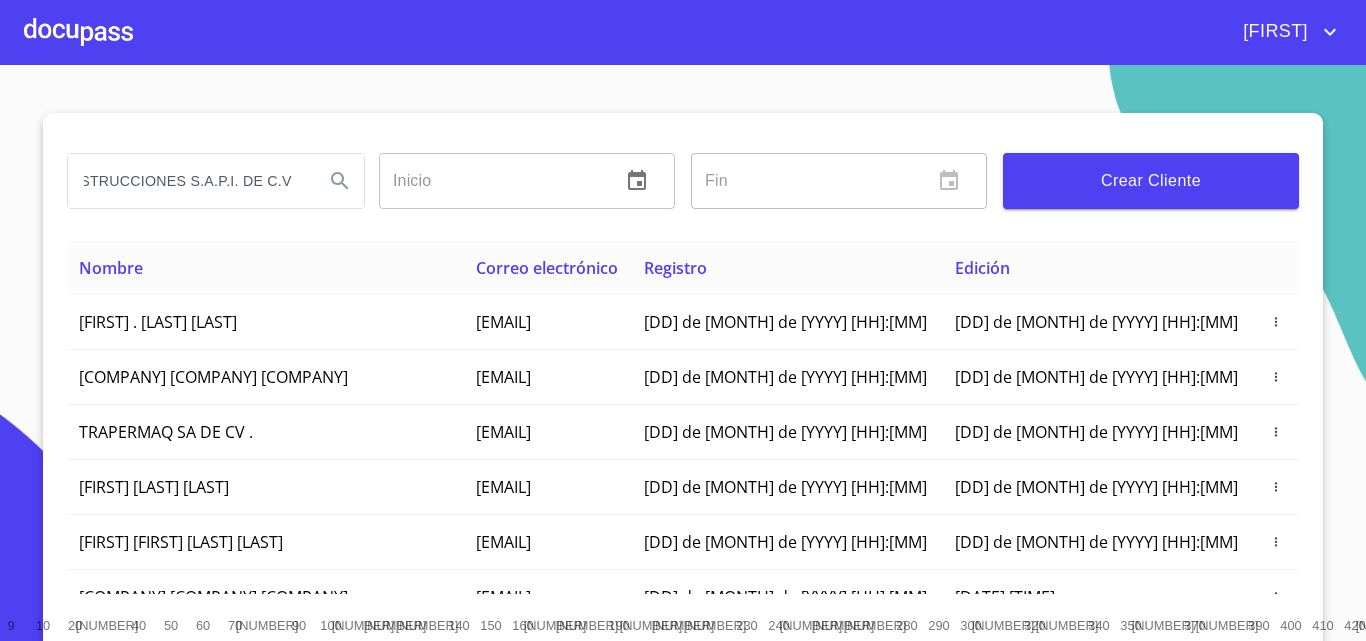 type on "TENSA CONSTRUCCIONES S.A.P.I. DE C.V" 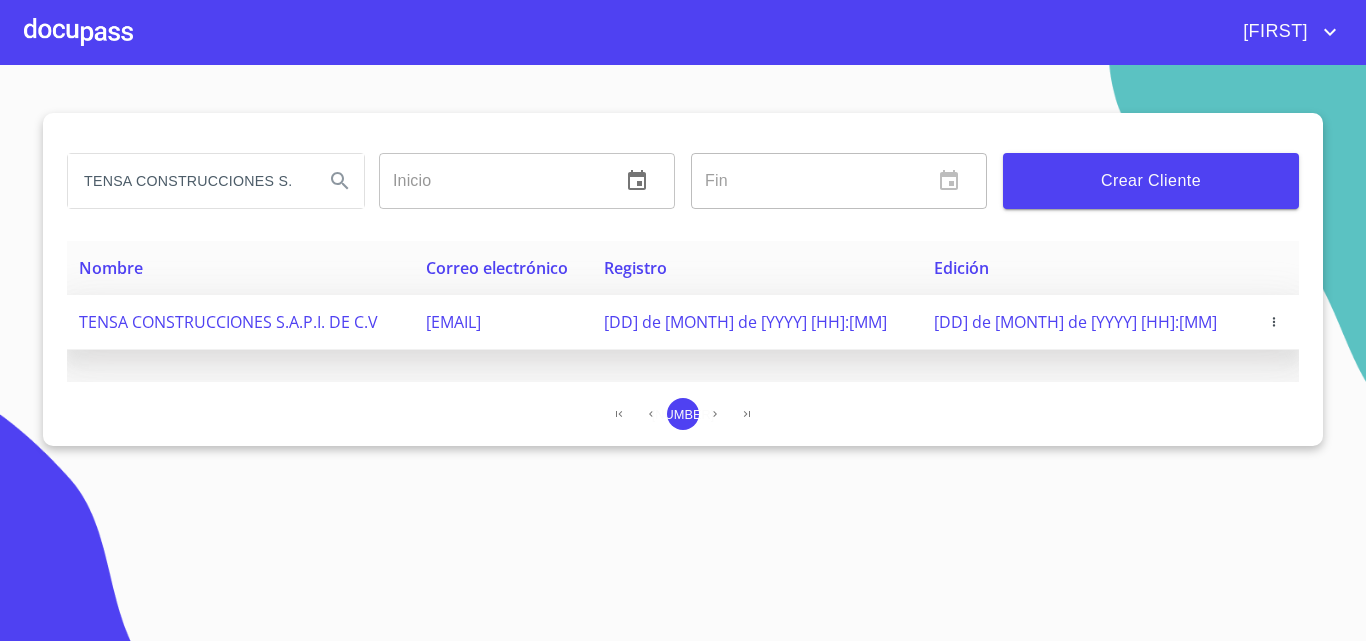 click on "TENSA CONSTRUCCIONES S.A.P.I. DE C.V" at bounding box center [228, 322] 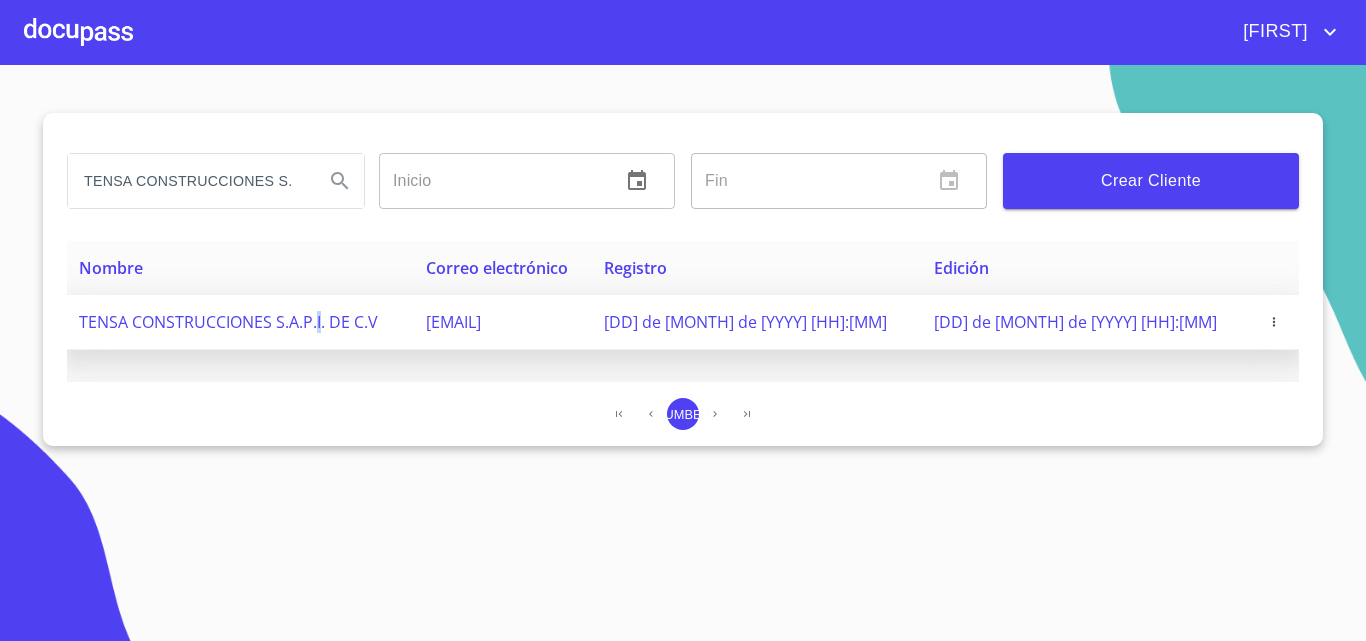 click on "TENSA CONSTRUCCIONES S.A.P.I. DE C.V" at bounding box center [228, 322] 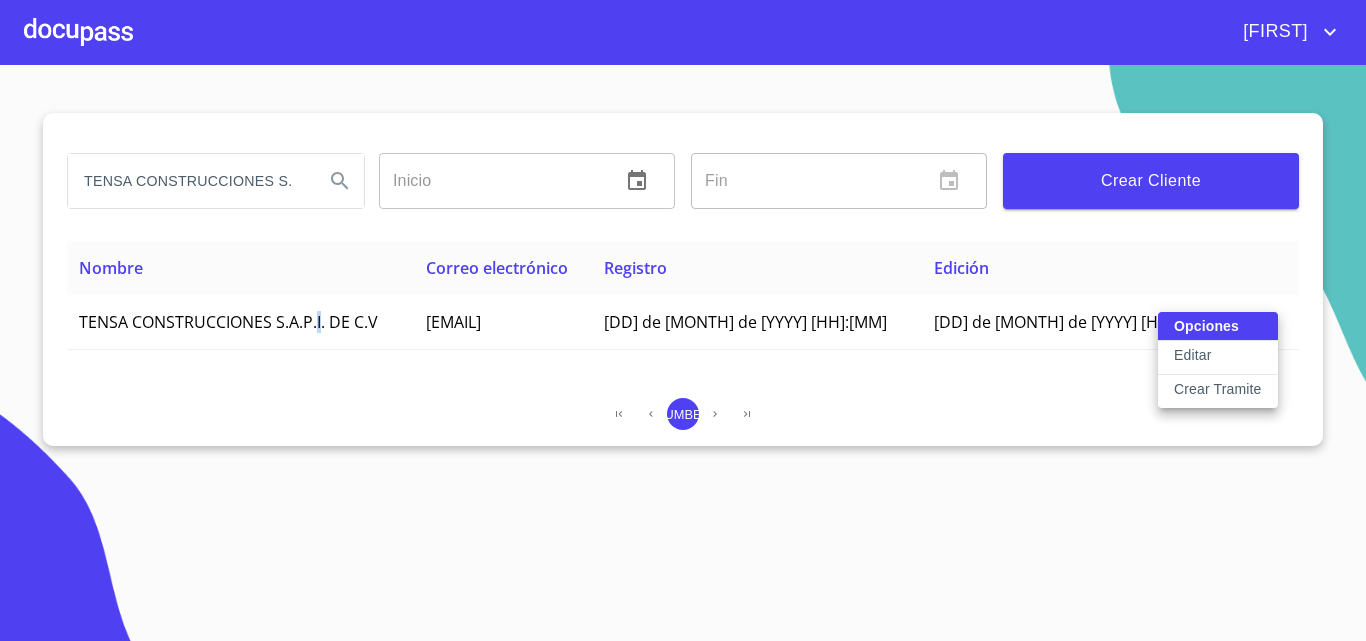 click on "Editar" at bounding box center [1192, 355] 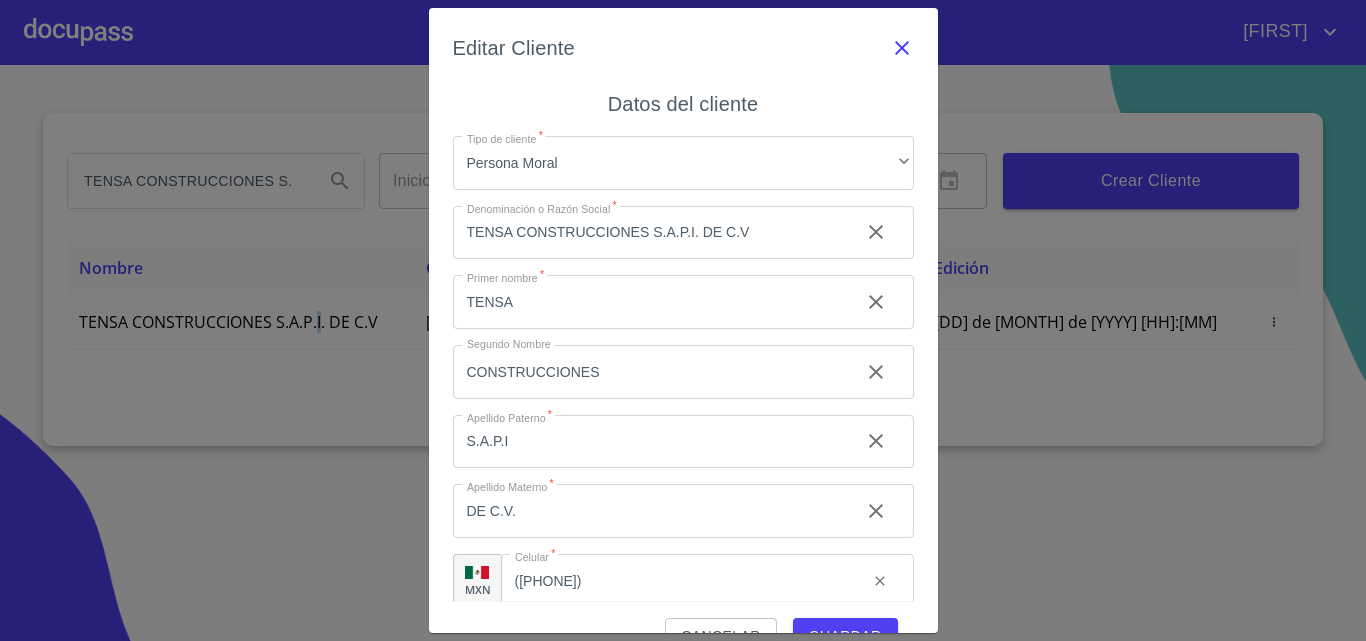 click 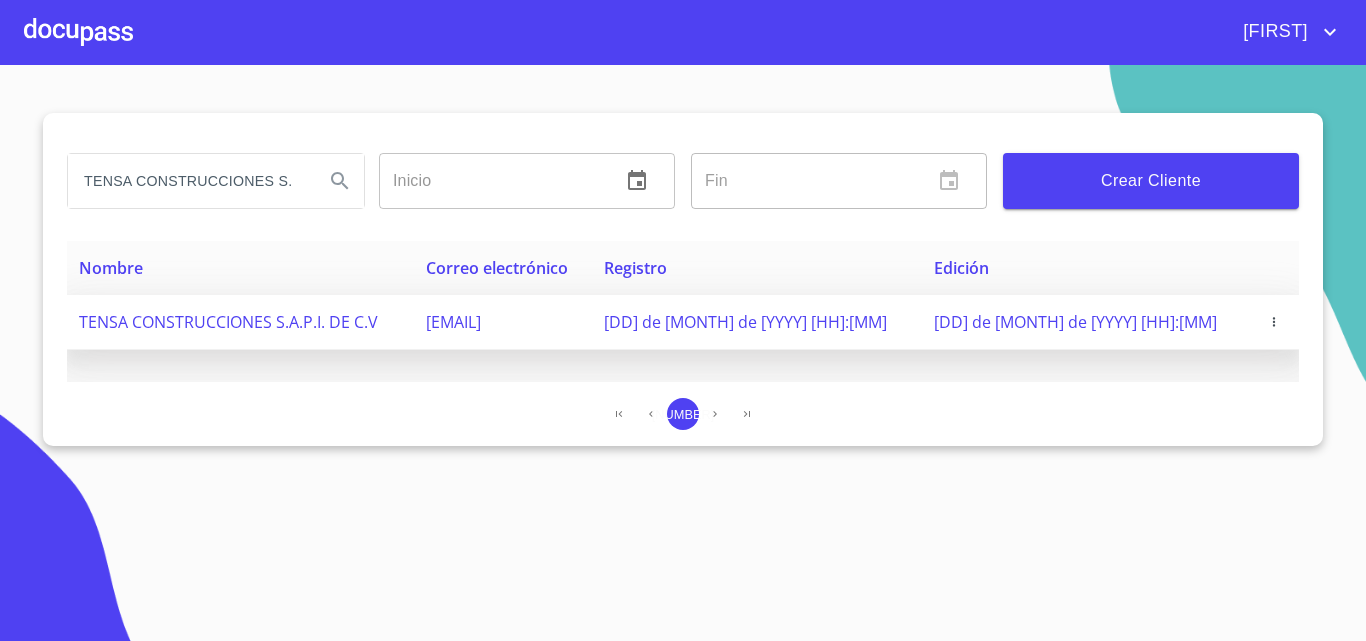 click on "TENSA CONSTRUCCIONES S.A.P.I. DE C.V" at bounding box center (228, 322) 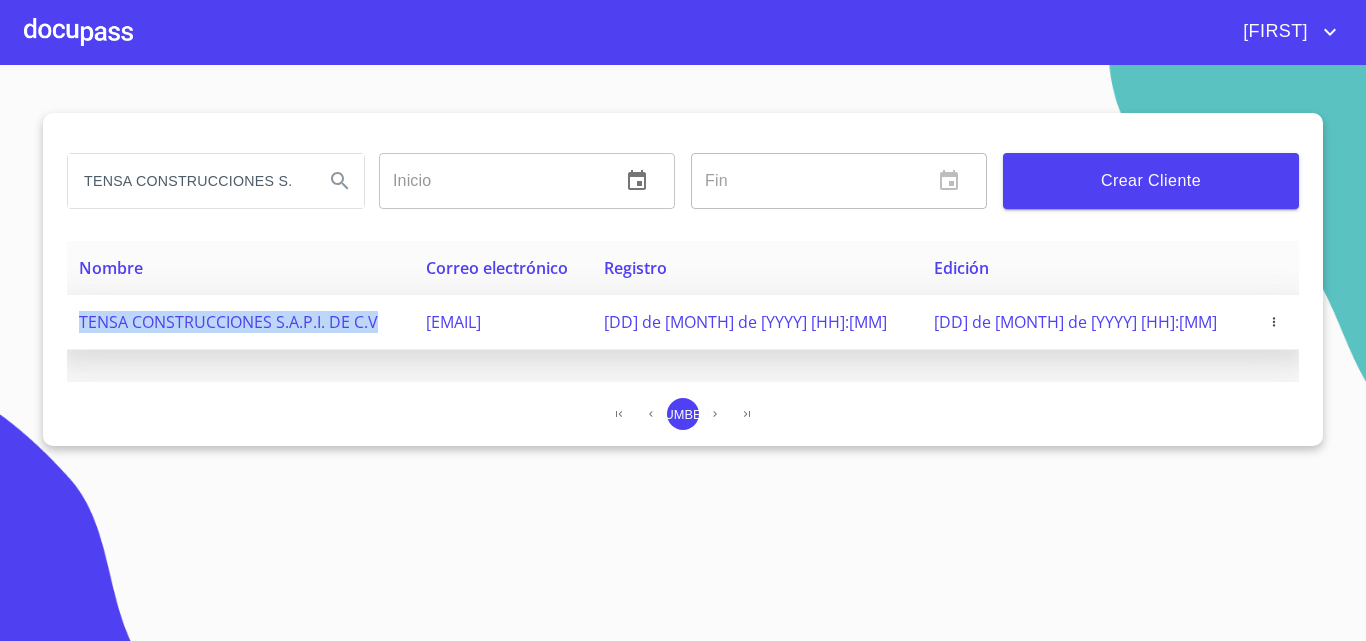 drag, startPoint x: 77, startPoint y: 316, endPoint x: 375, endPoint y: 316, distance: 298 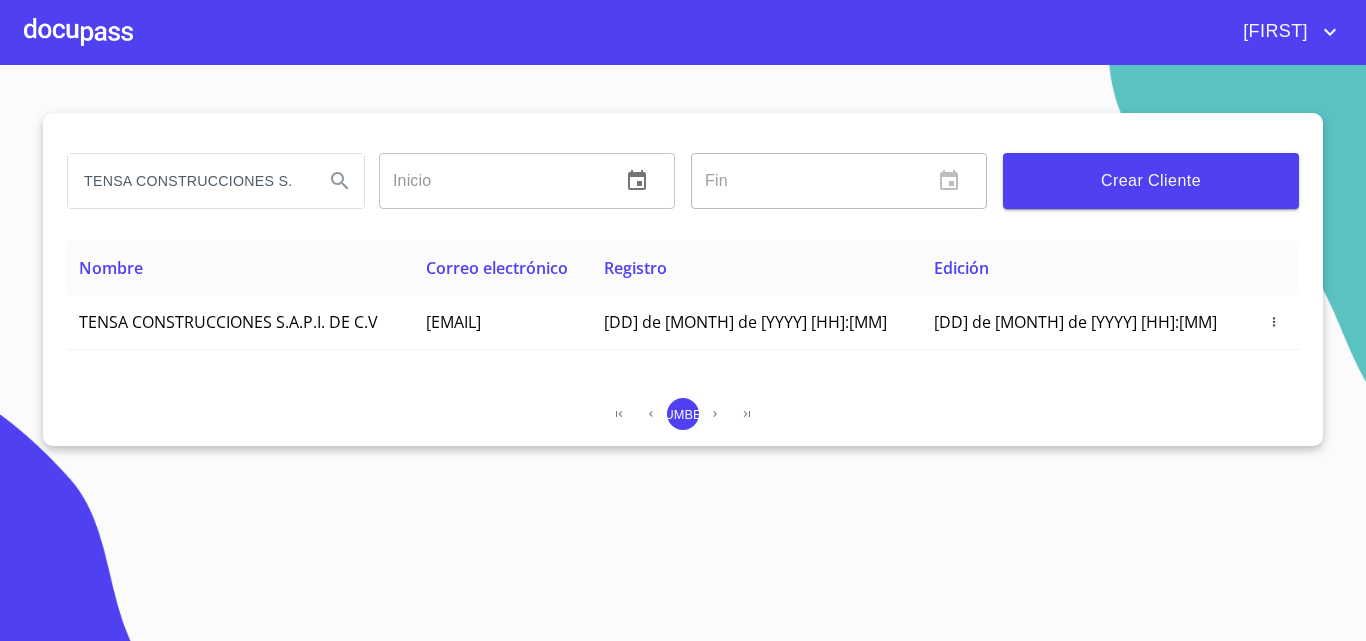 click at bounding box center (78, 32) 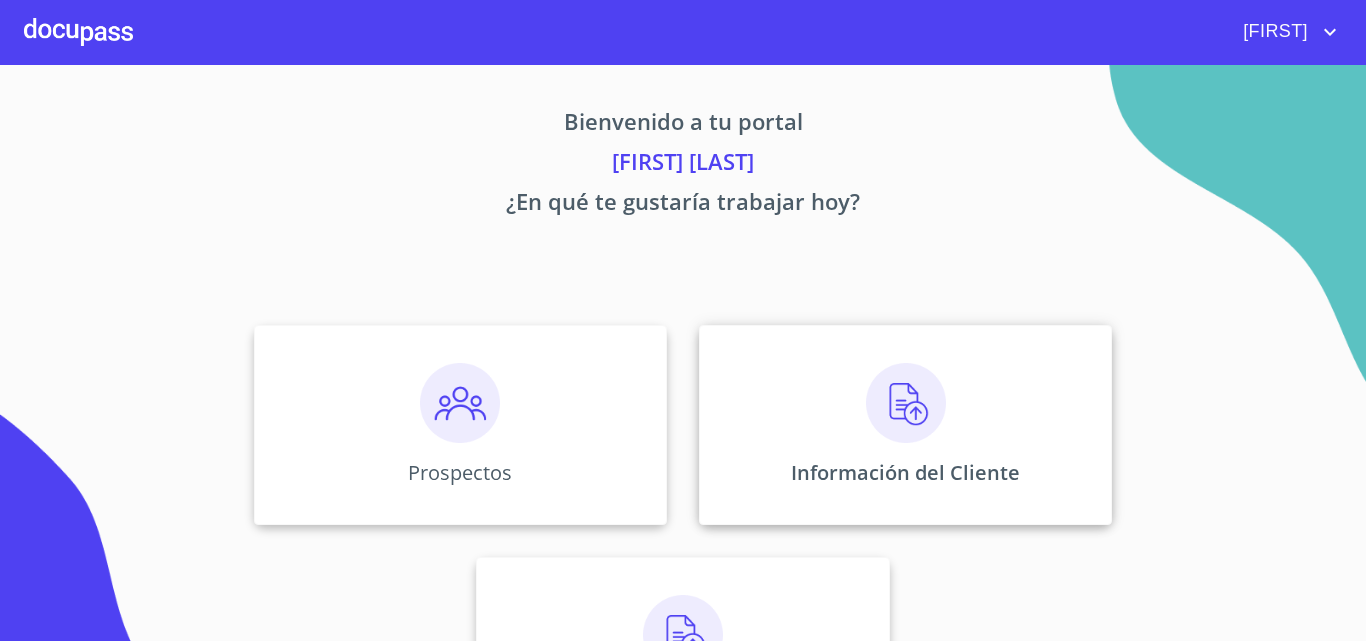 click at bounding box center (906, 403) 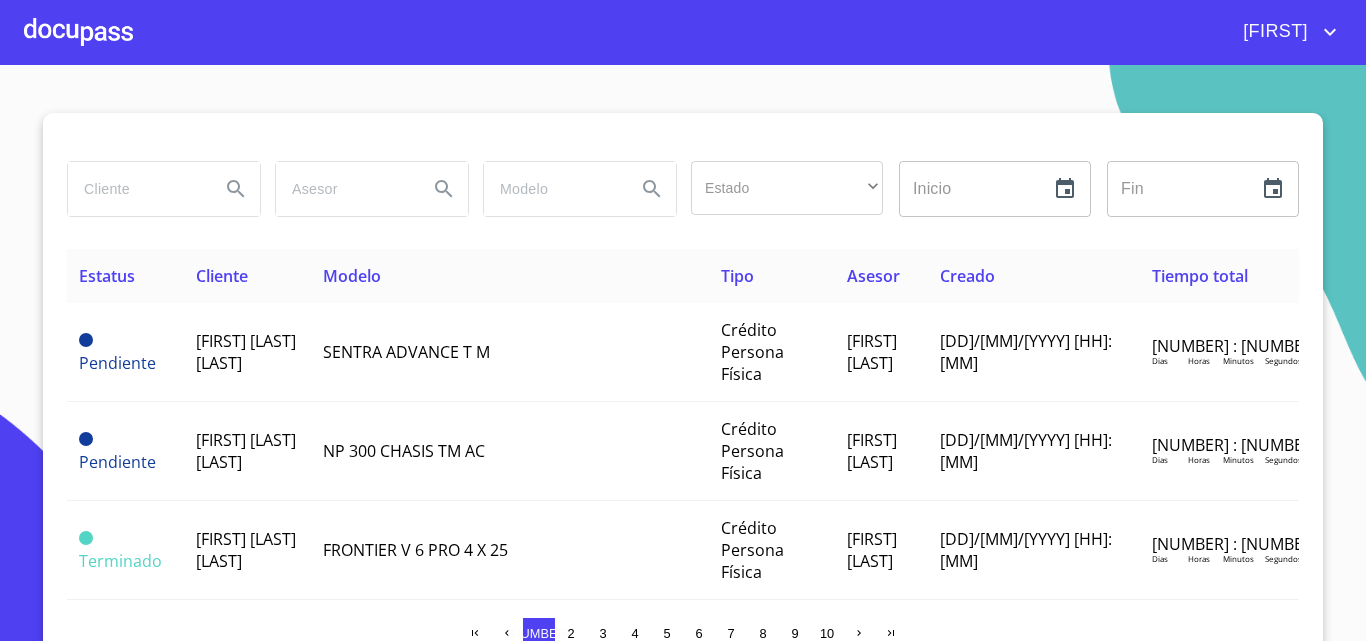 click at bounding box center (136, 189) 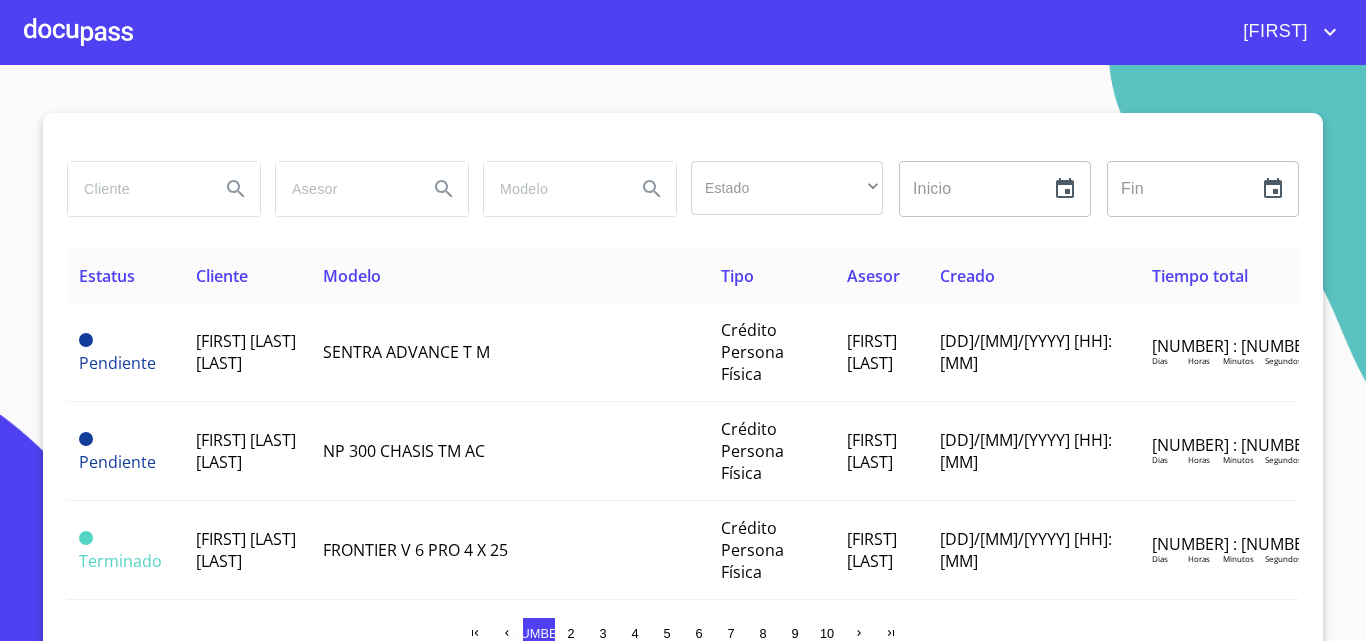 paste on "TENSA CONSTRUCCIONES S.A.P.I. DE C.V" 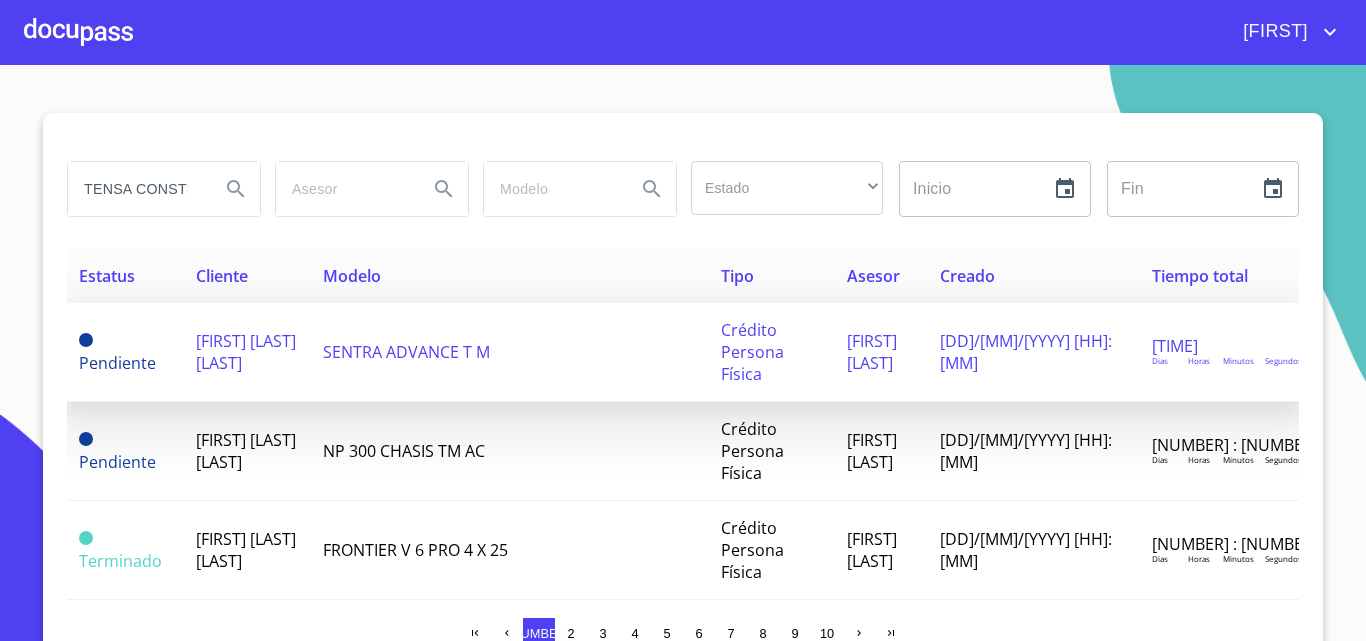 scroll, scrollTop: 0, scrollLeft: 192, axis: horizontal 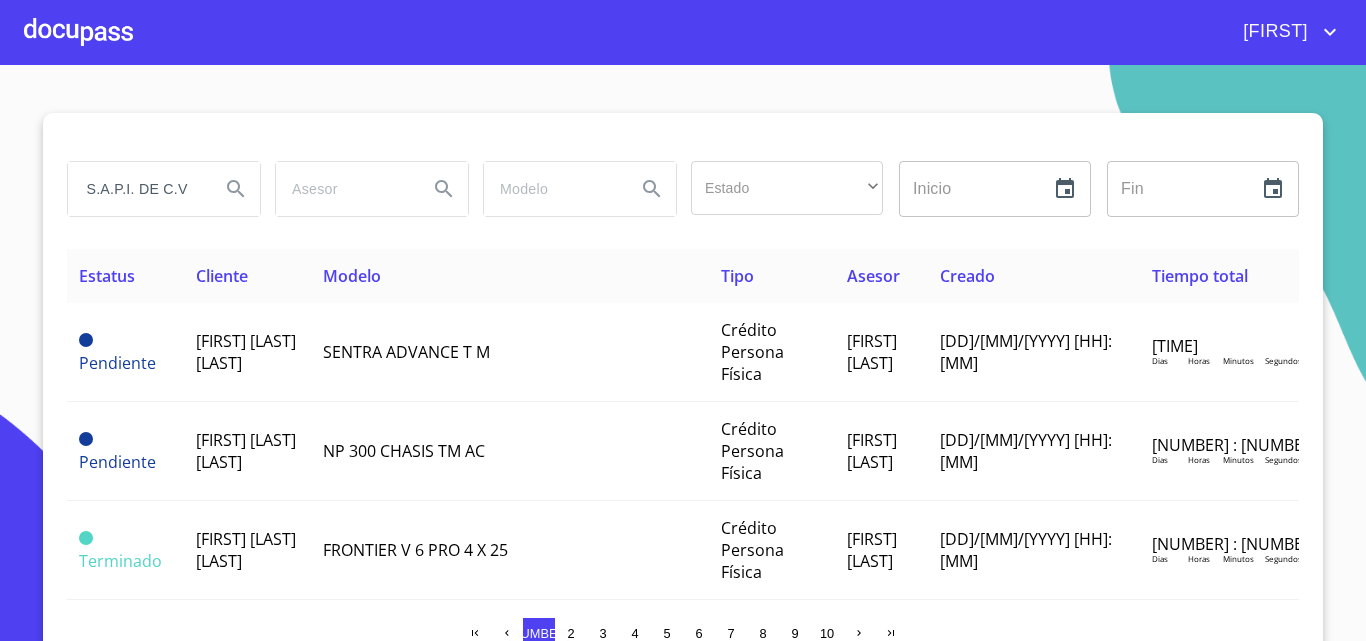 click 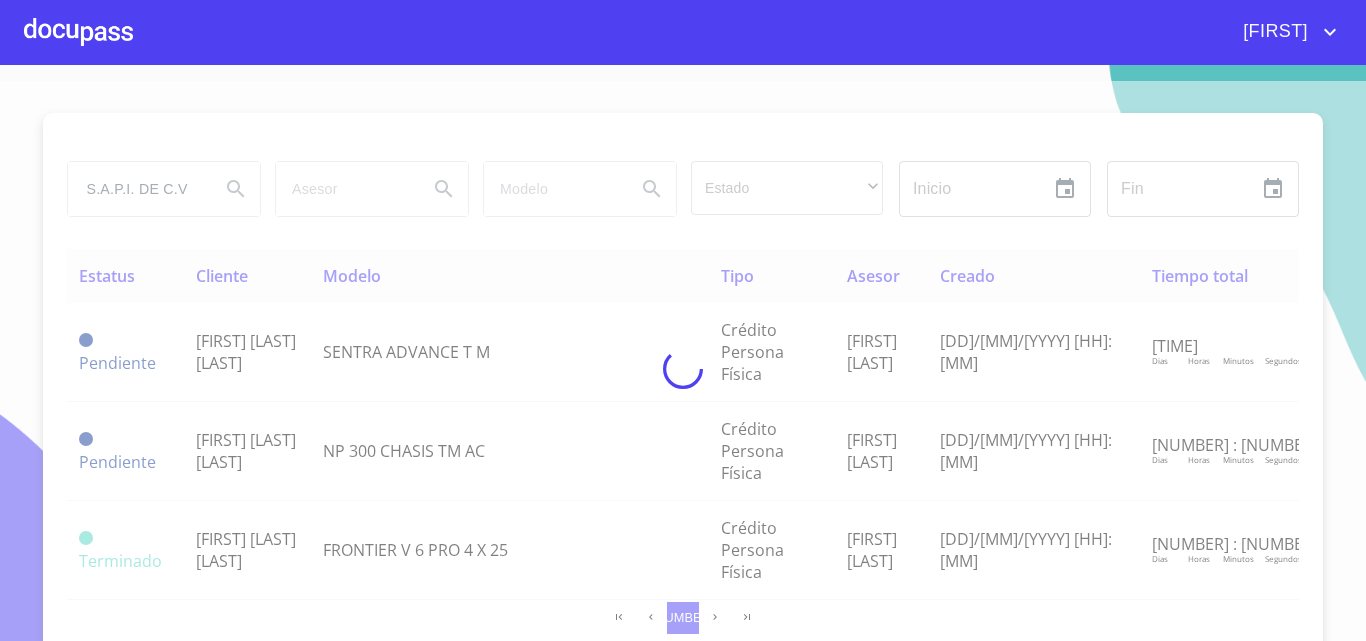 scroll, scrollTop: 0, scrollLeft: 0, axis: both 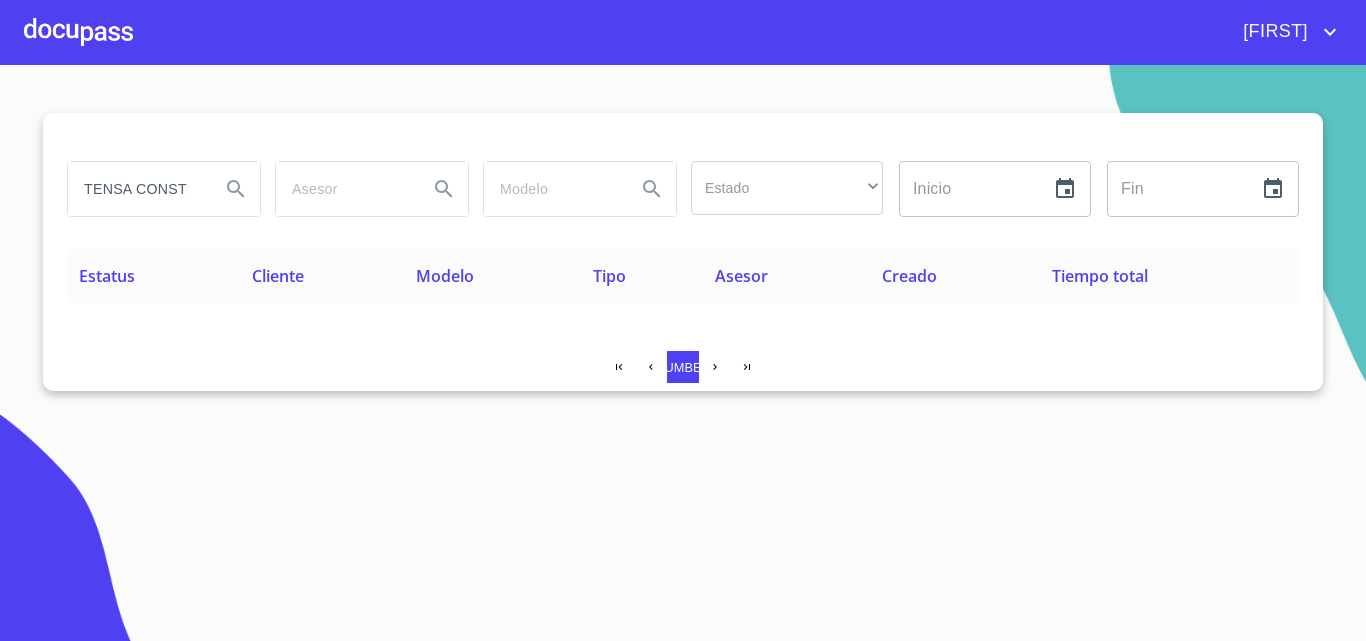 click on "TENSA CONSTRUCCIONES S.A.P.I. DE C.V" at bounding box center [136, 189] 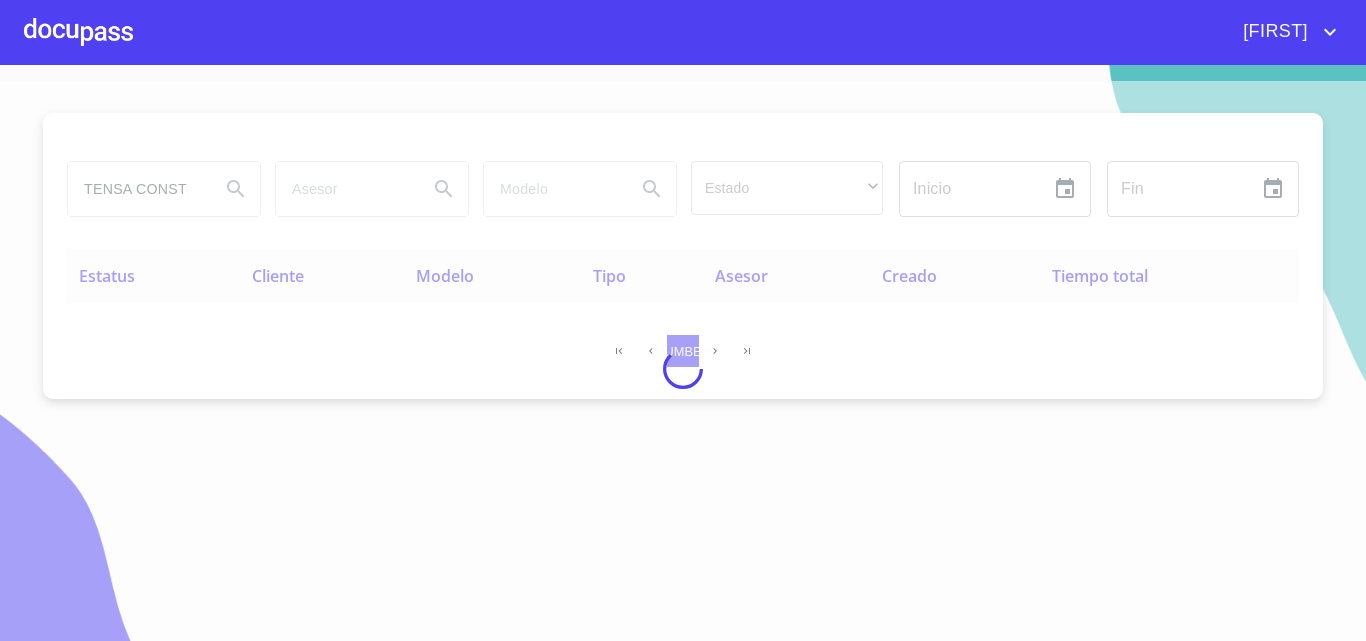 click at bounding box center (683, 369) 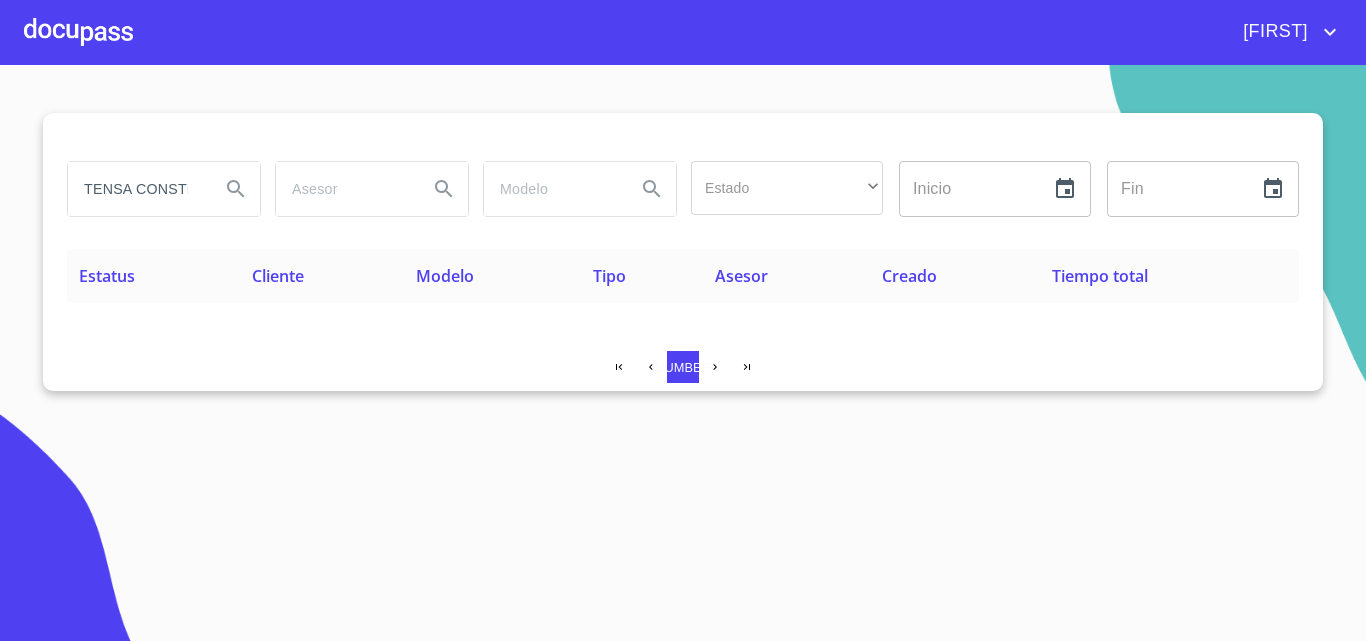 click on "TENSA CONSTRUCCIONES S.A.P.I. DE C.V" at bounding box center [136, 189] 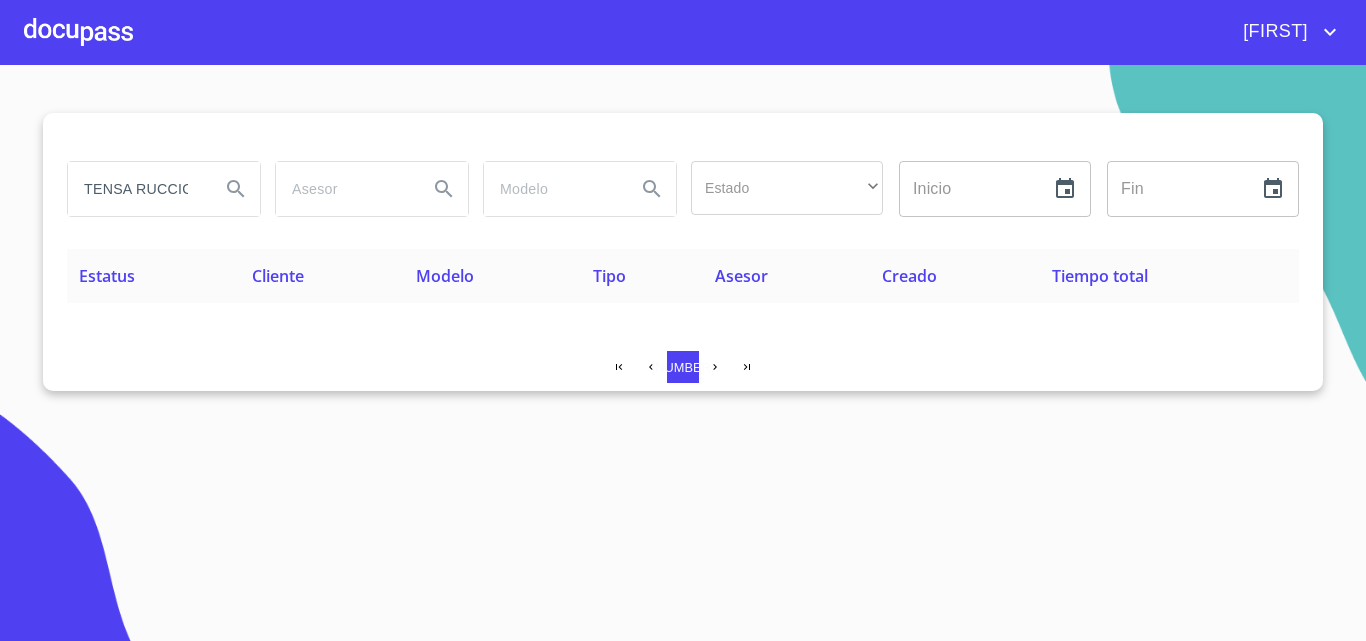 click on "TENSA RUCCIONES S.A.P.I. DE C.V" at bounding box center [136, 189] 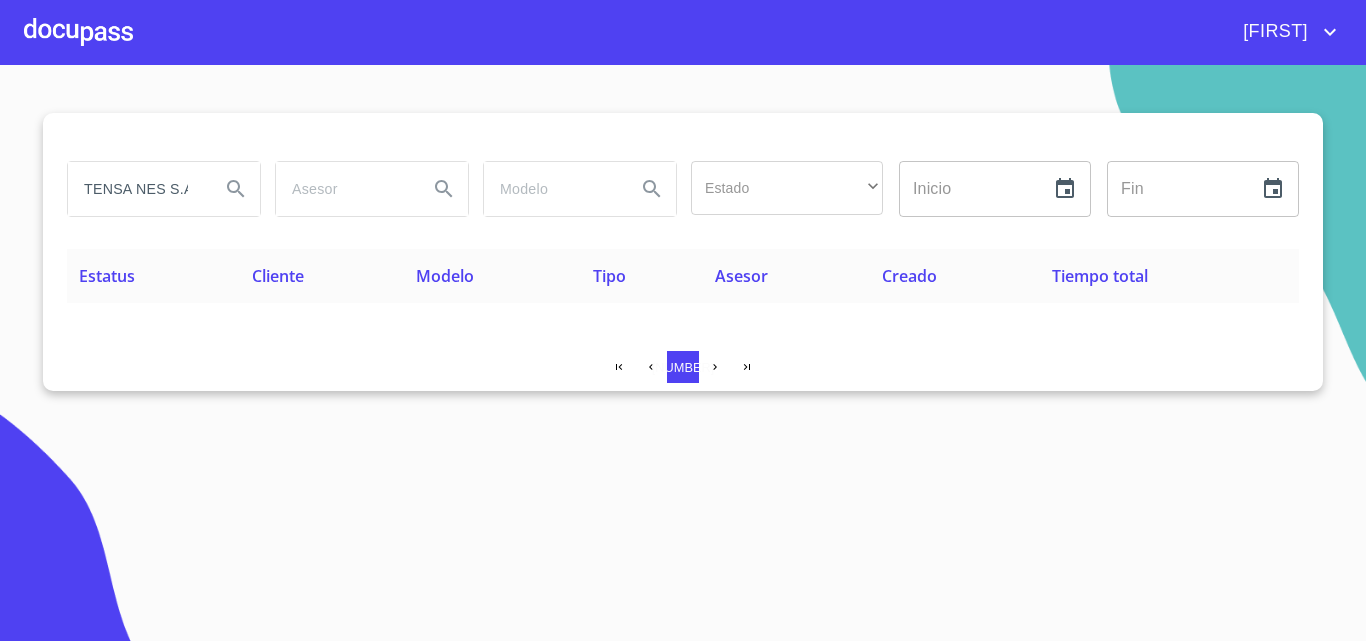 click on "TENSA NES S.A.P.I. DE C.V" at bounding box center (164, 189) 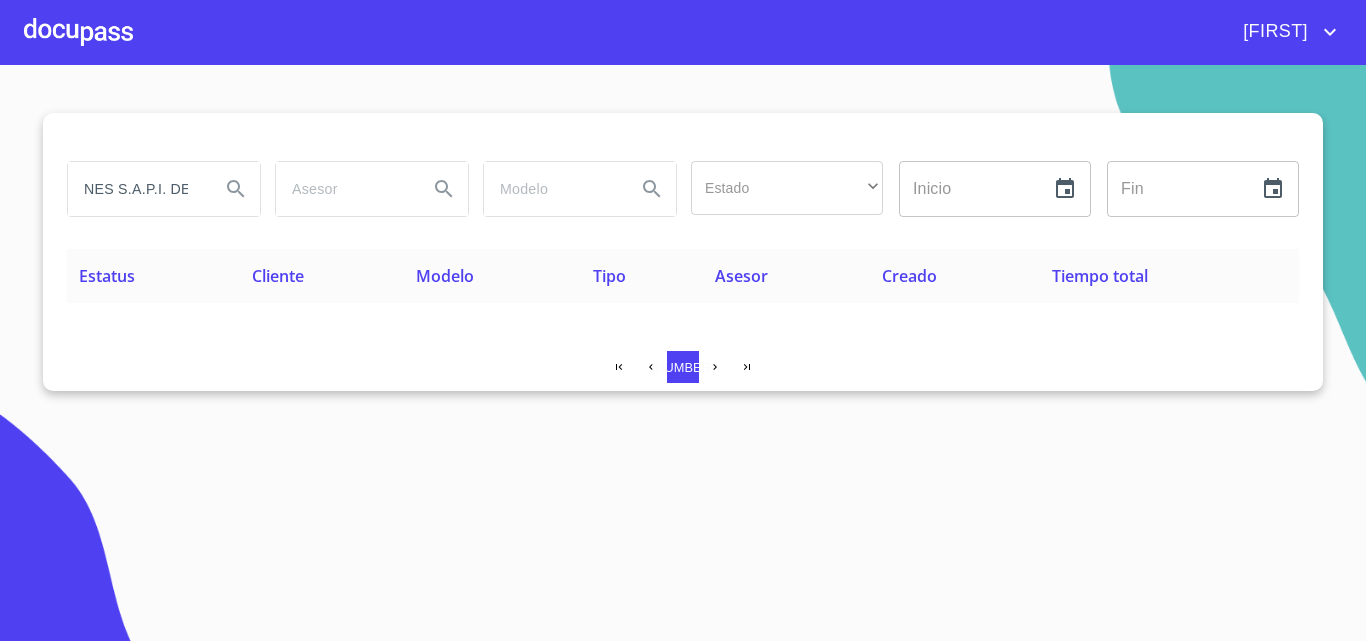 click on "NES S.A.P.I. DE C.V" at bounding box center (164, 189) 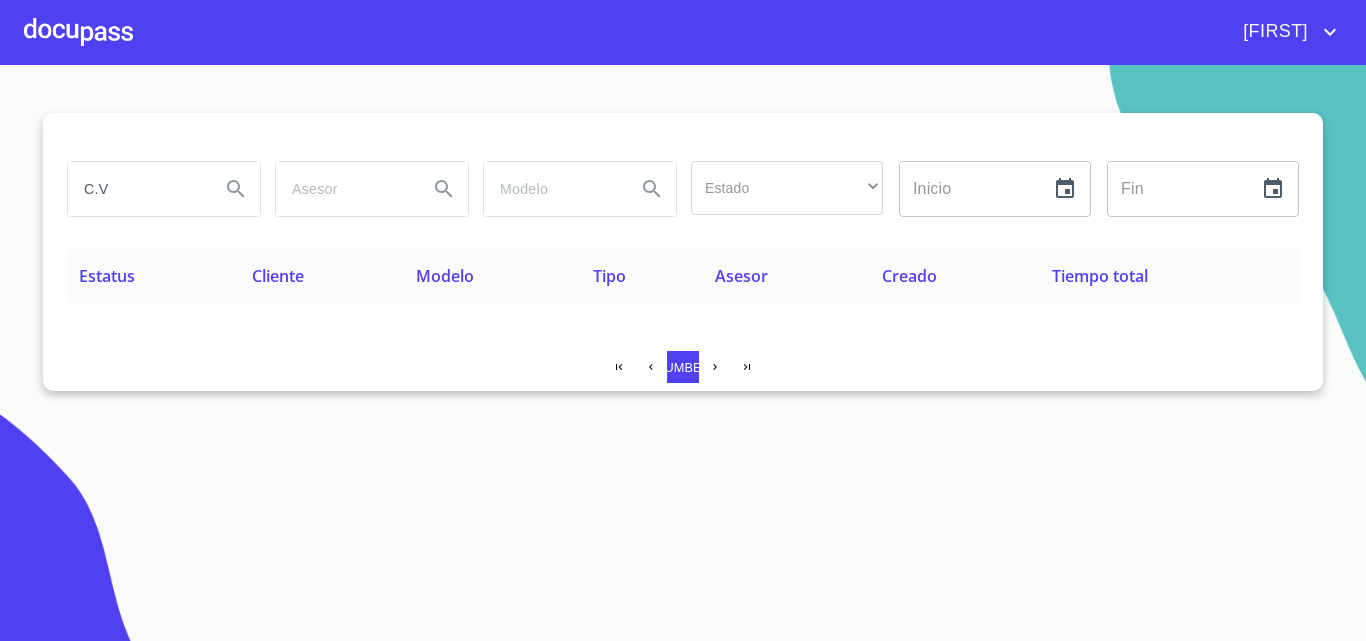 click on "C.V" at bounding box center (136, 189) 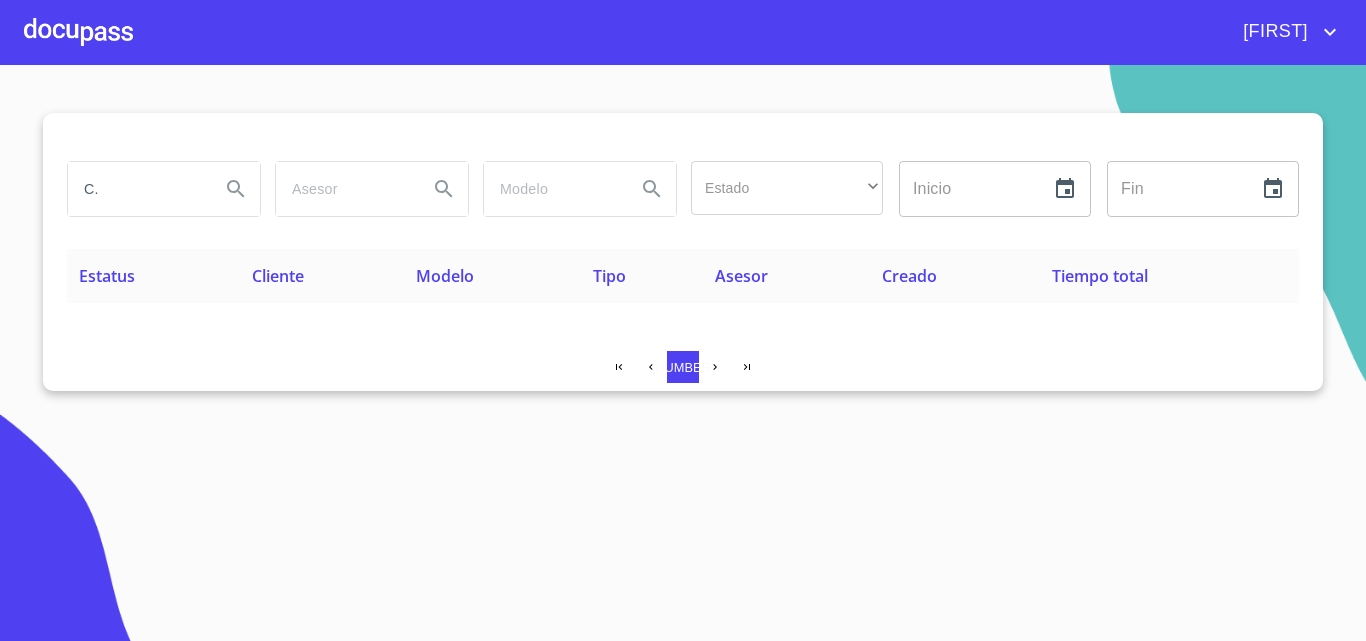 type on "C" 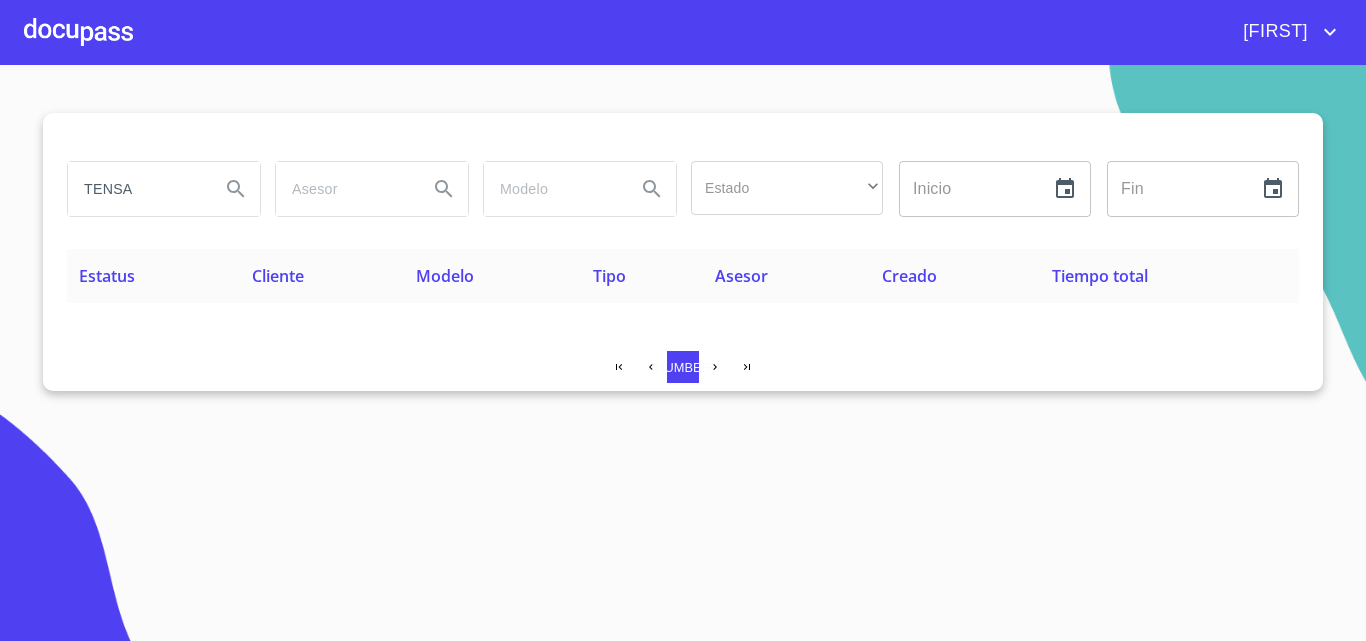 type on "TENSA" 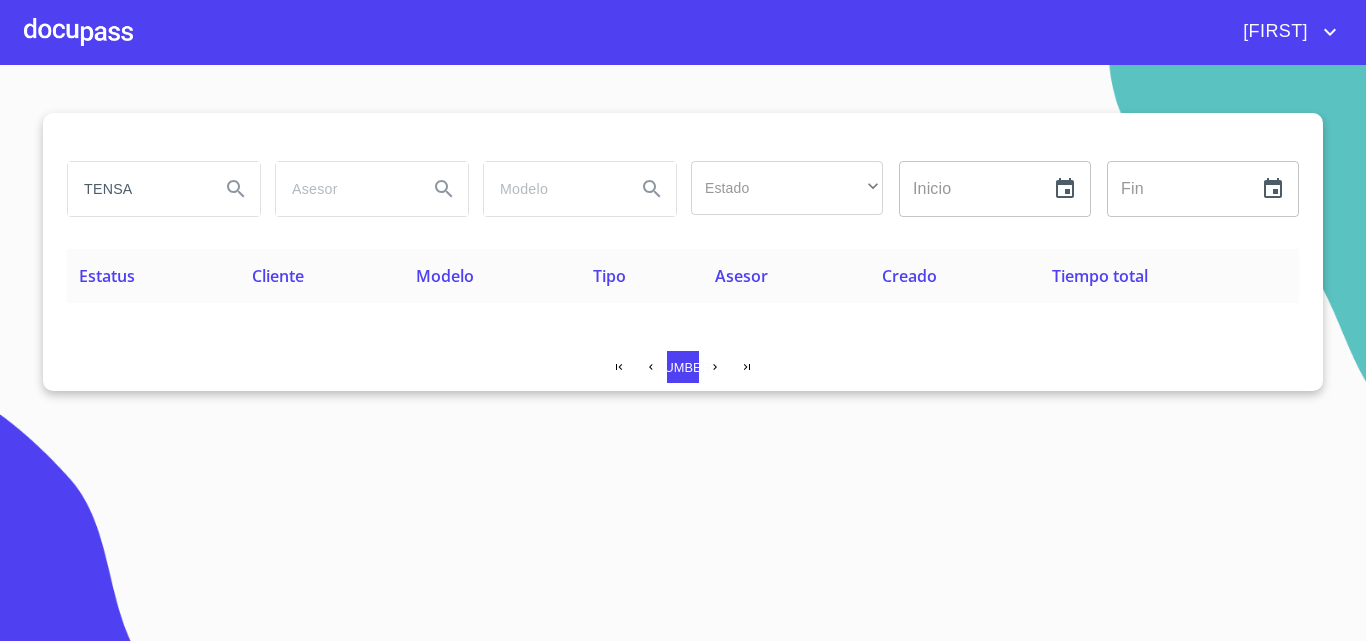 click 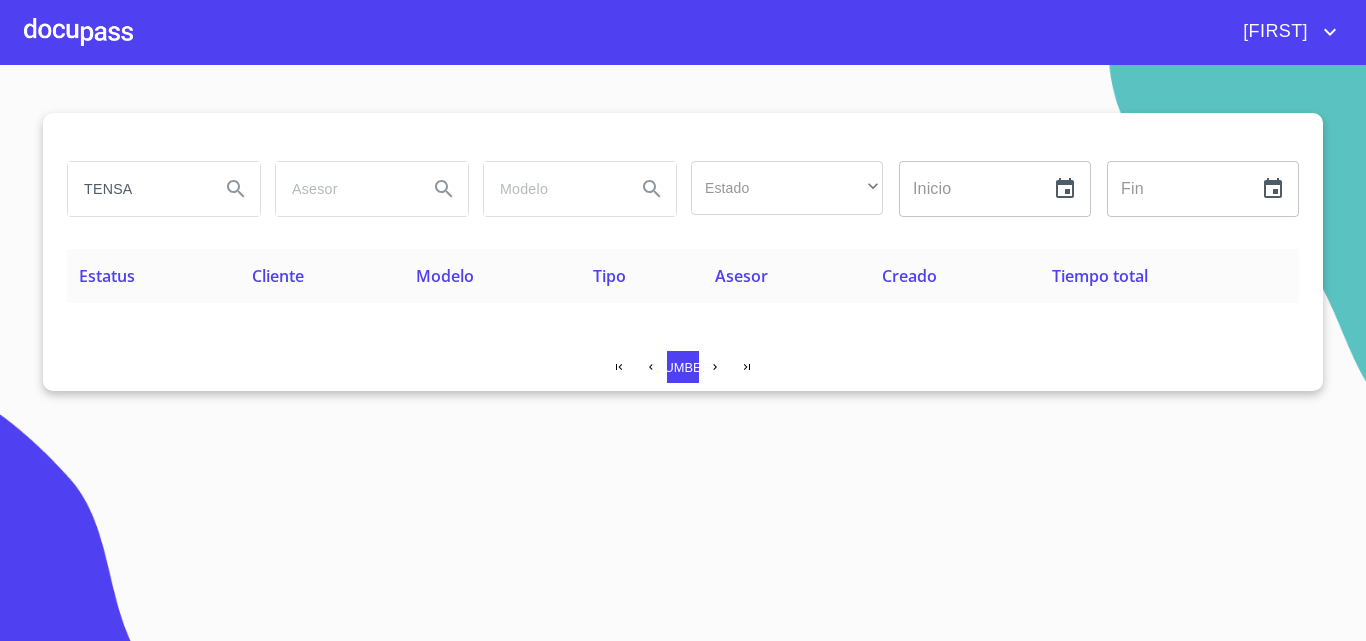 click at bounding box center (78, 32) 